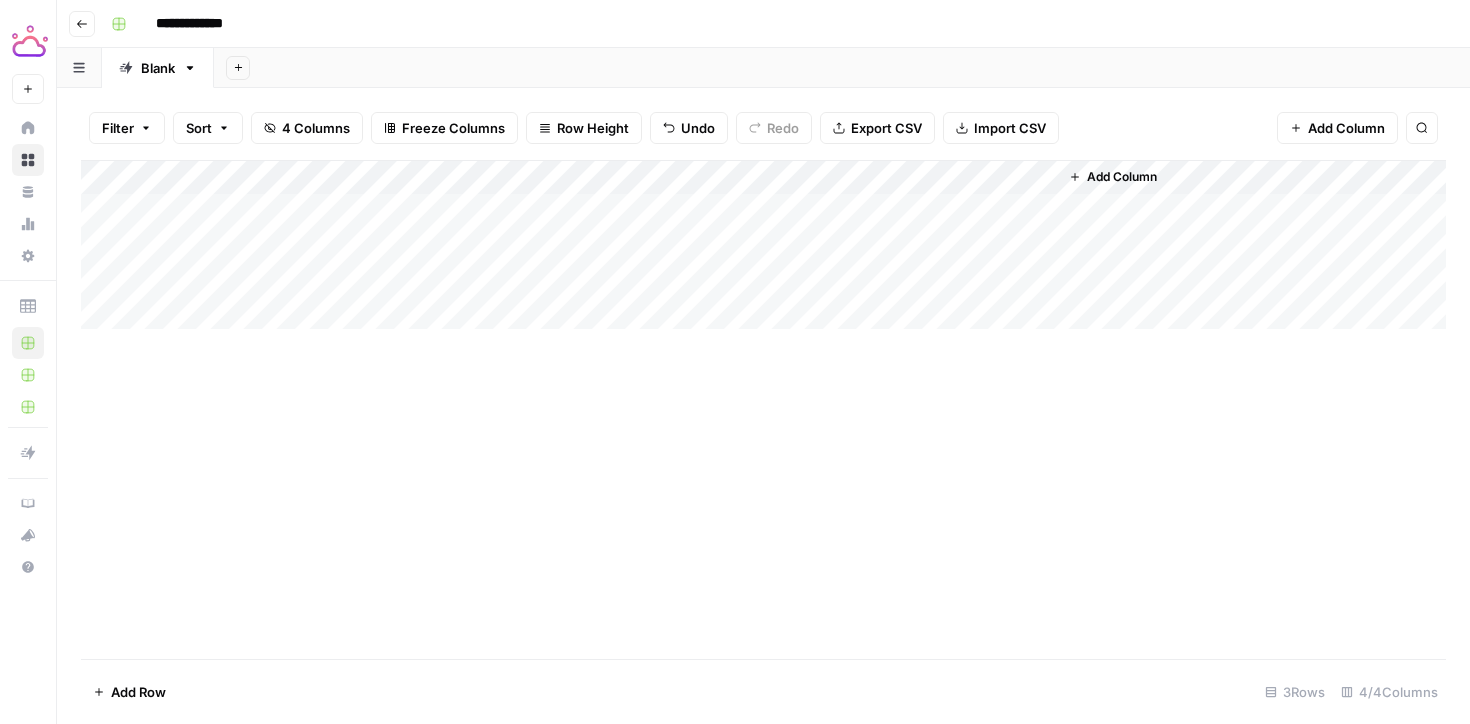 scroll, scrollTop: 0, scrollLeft: 0, axis: both 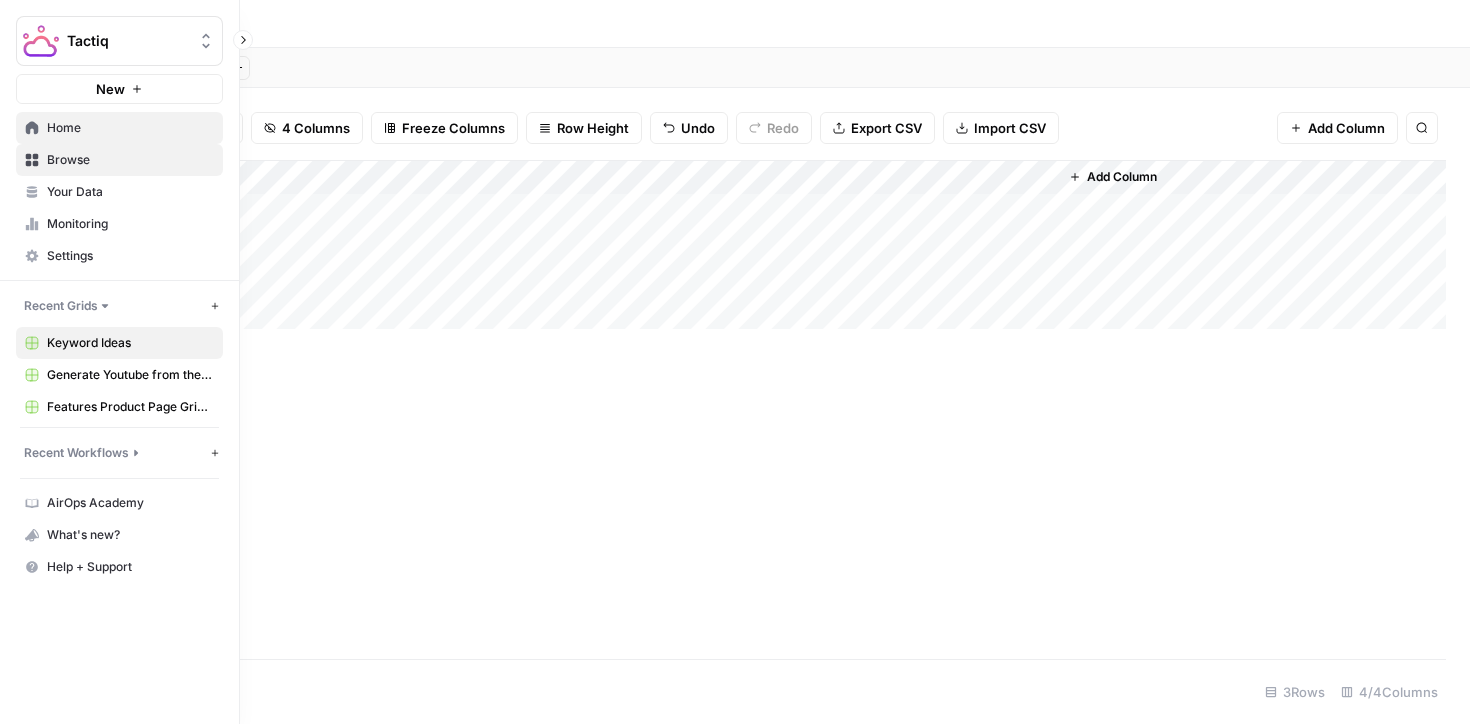 click on "Home" at bounding box center [130, 128] 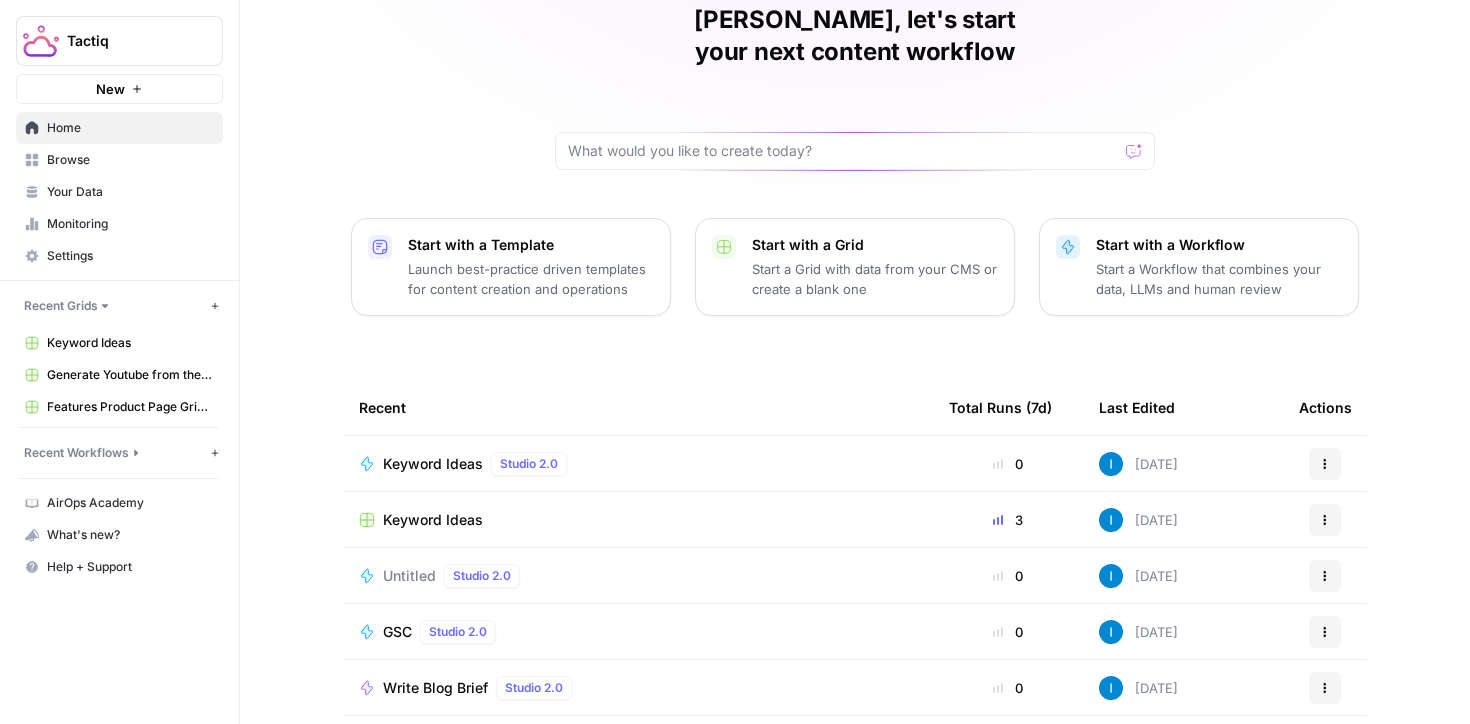 scroll, scrollTop: 196, scrollLeft: 0, axis: vertical 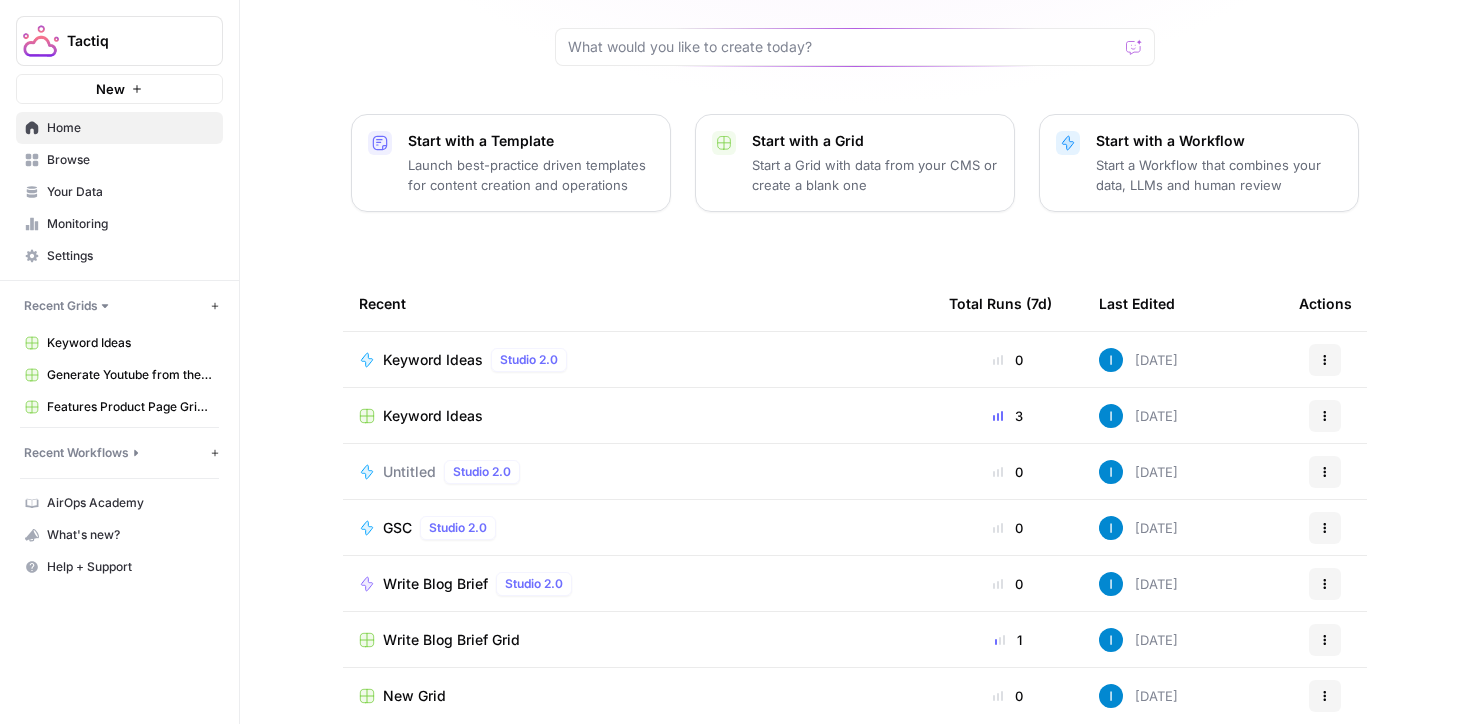 click on "Write Blog Brief Grid" at bounding box center [451, 640] 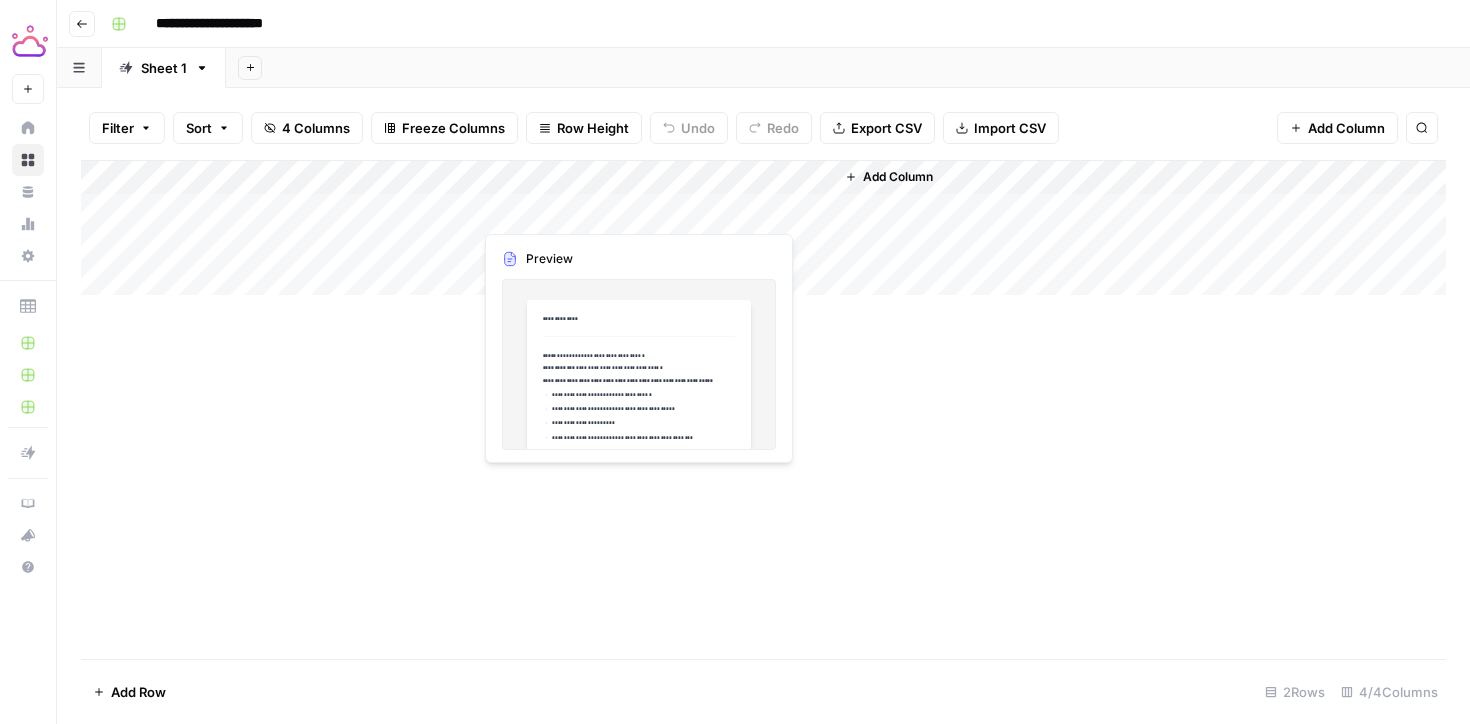 click on "Add Column" at bounding box center [763, 228] 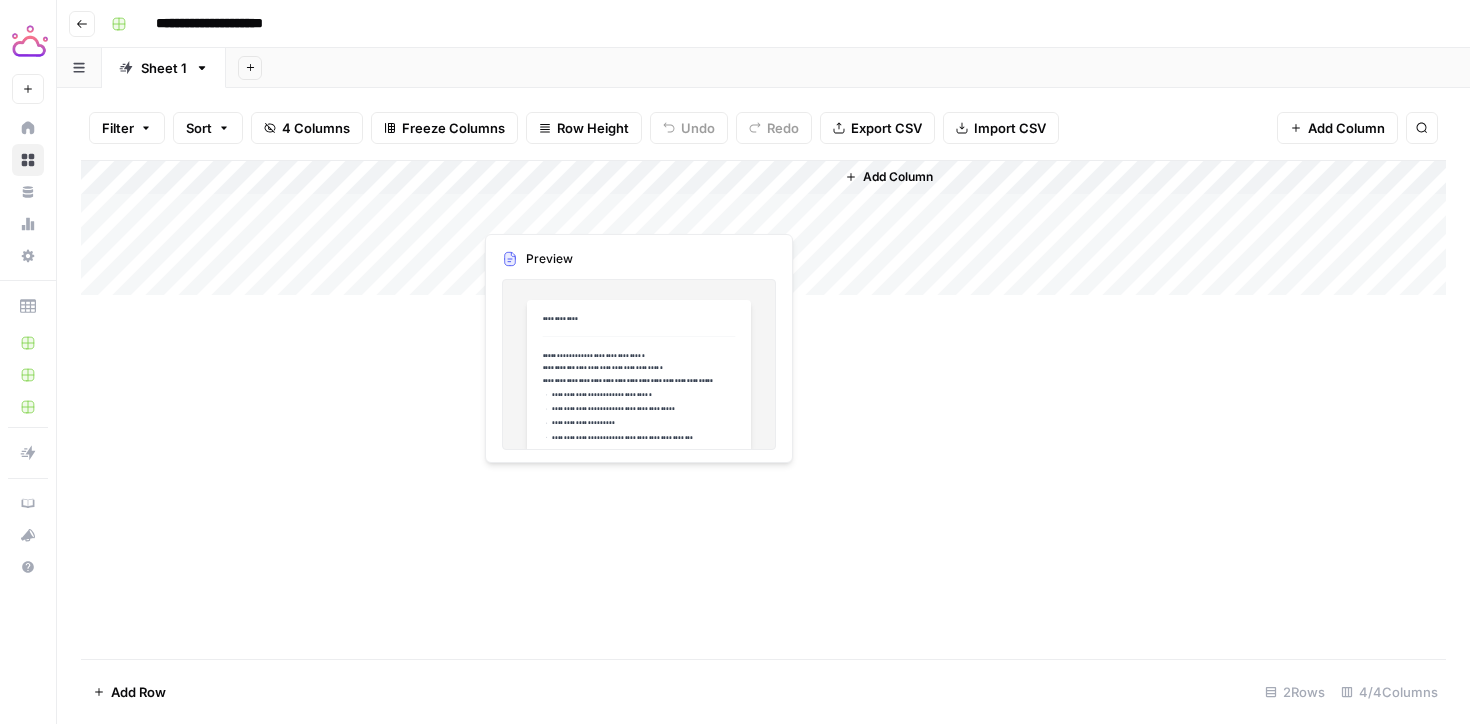 click on "Add Column" at bounding box center (763, 409) 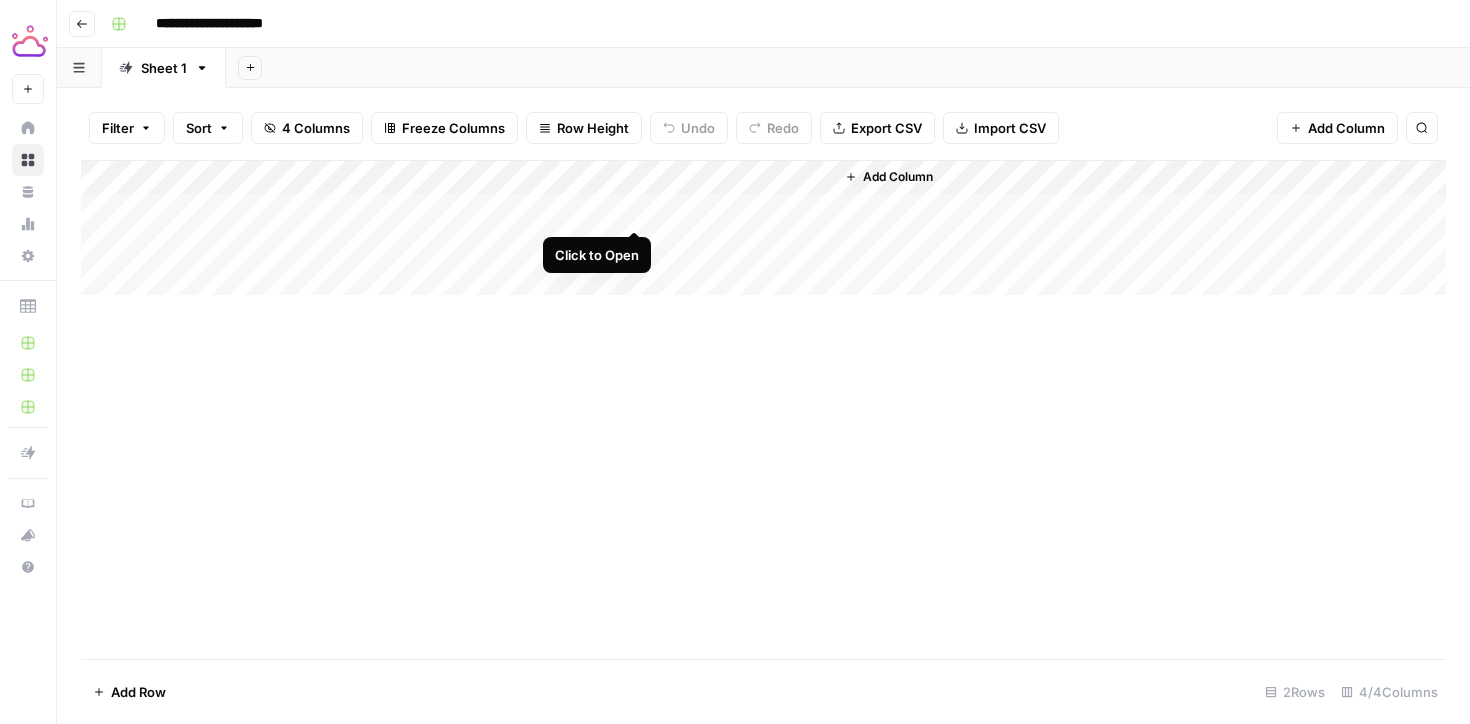 click on "Add Column" at bounding box center (763, 228) 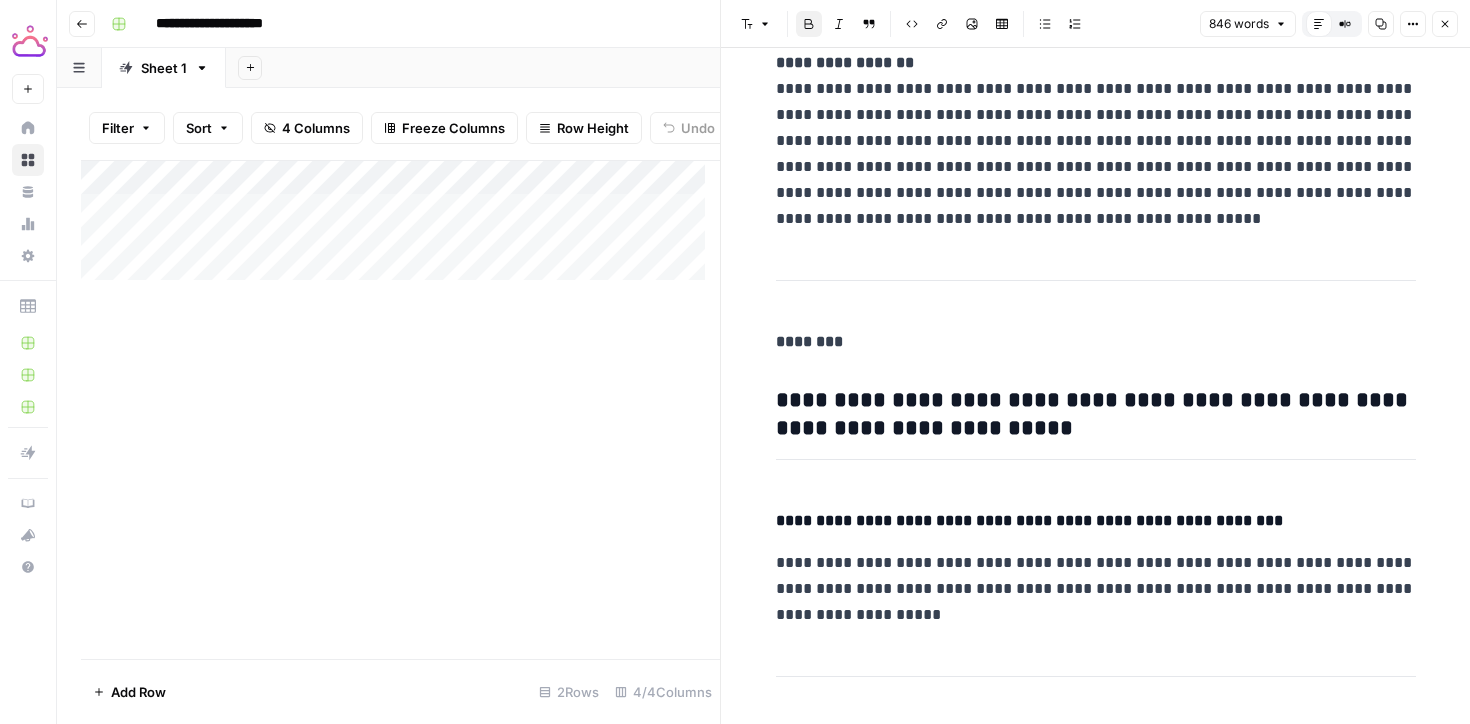 scroll, scrollTop: 882, scrollLeft: 0, axis: vertical 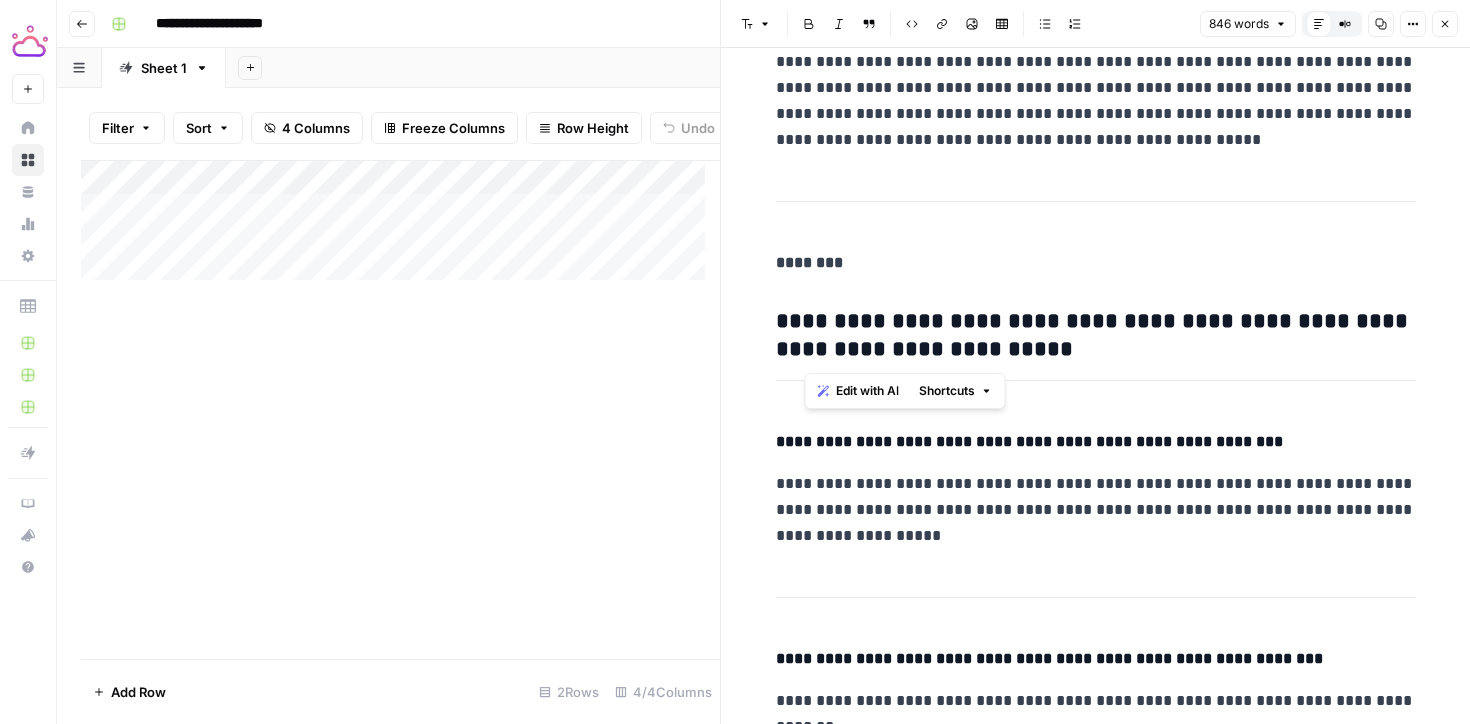 drag, startPoint x: 1043, startPoint y: 359, endPoint x: 810, endPoint y: 313, distance: 237.49738 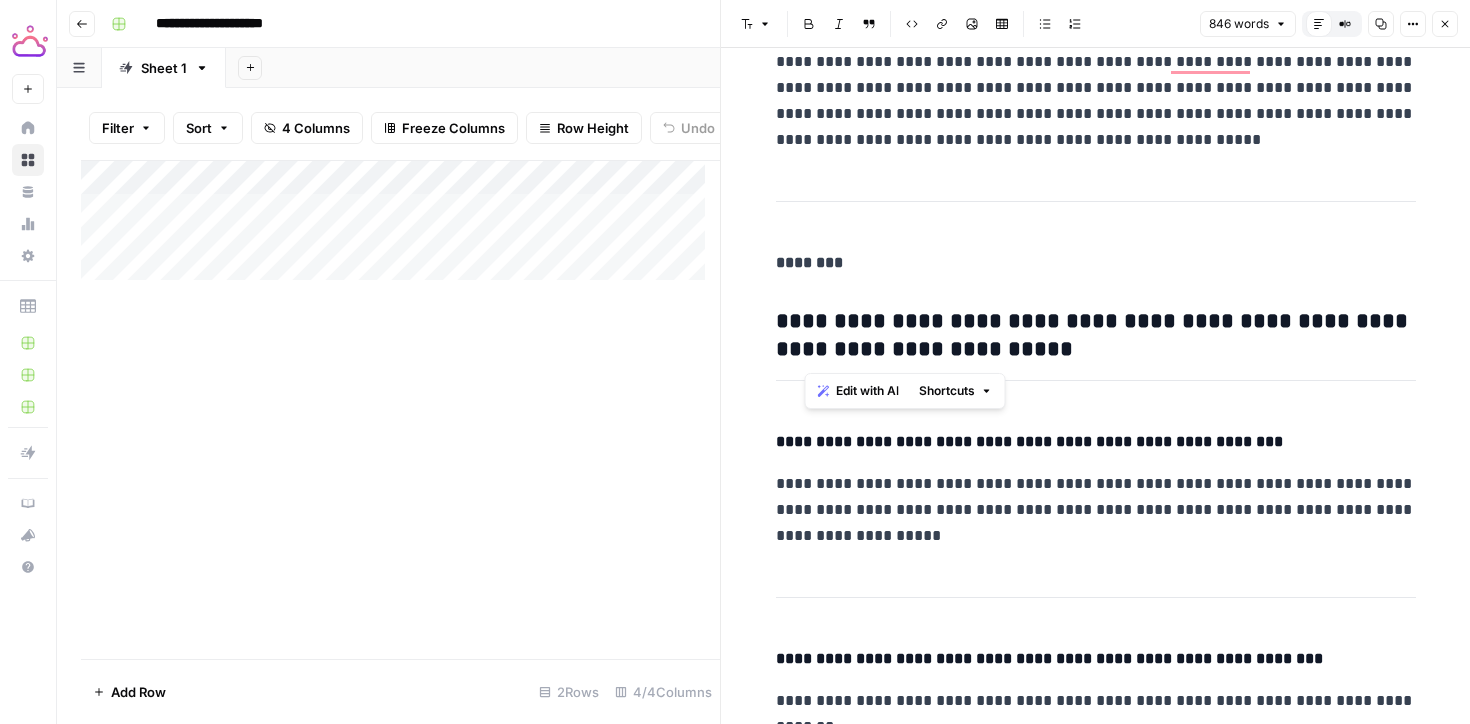 scroll, scrollTop: 882, scrollLeft: 0, axis: vertical 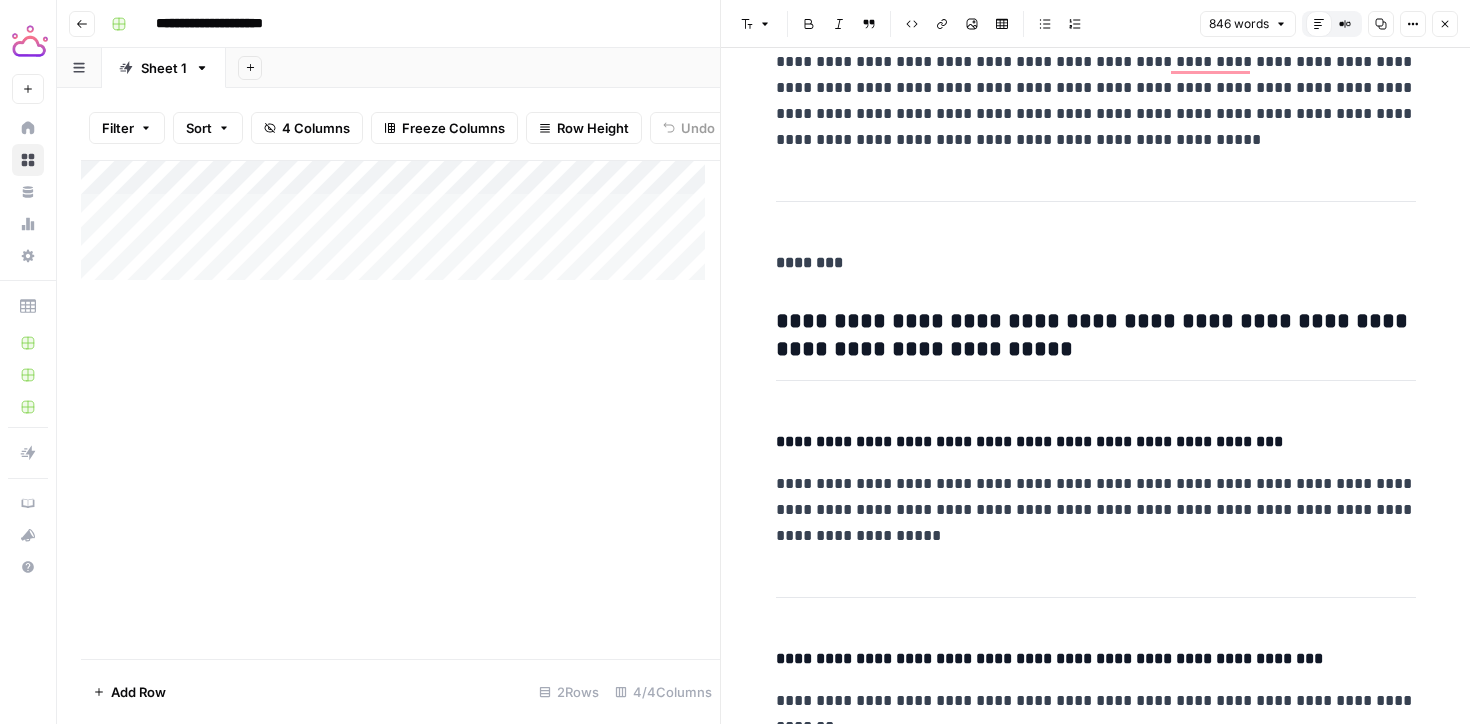 click on "**********" at bounding box center (1096, 510) 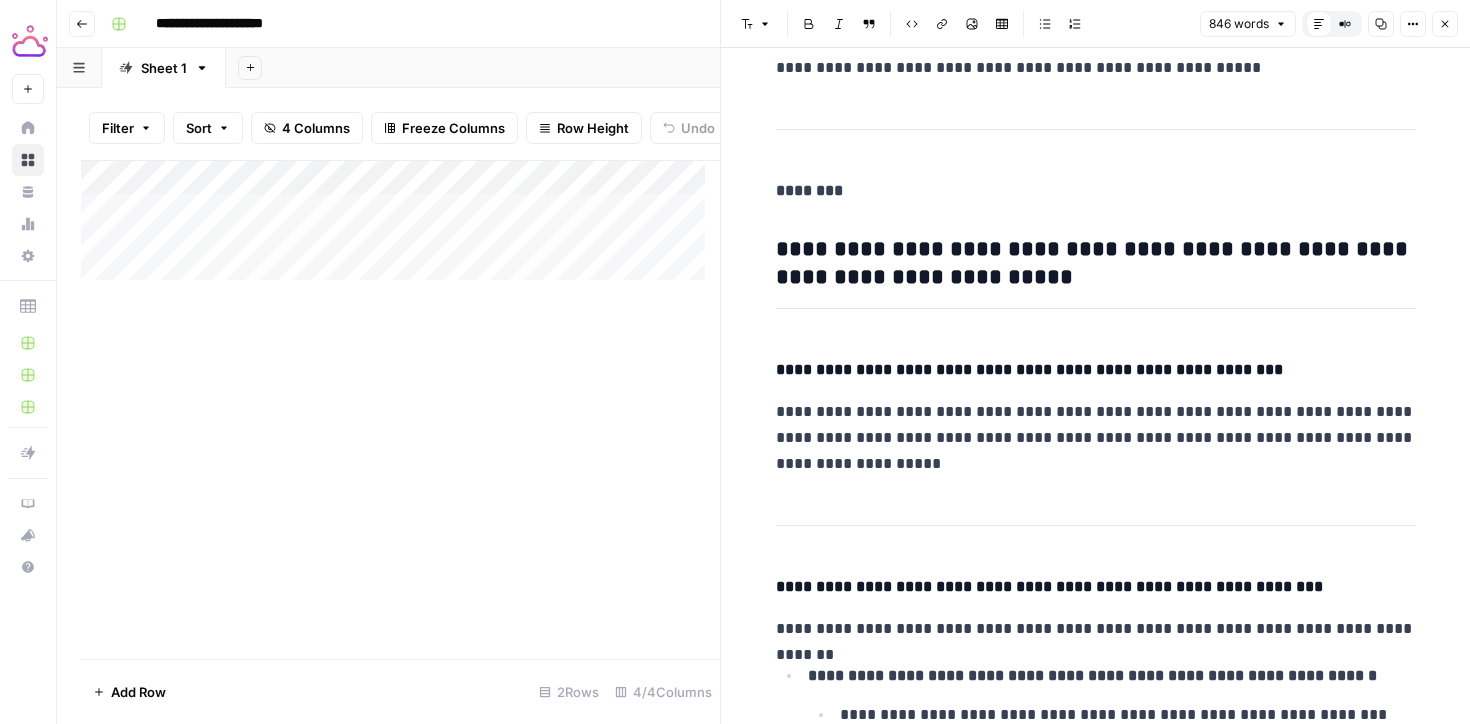 scroll, scrollTop: 1136, scrollLeft: 0, axis: vertical 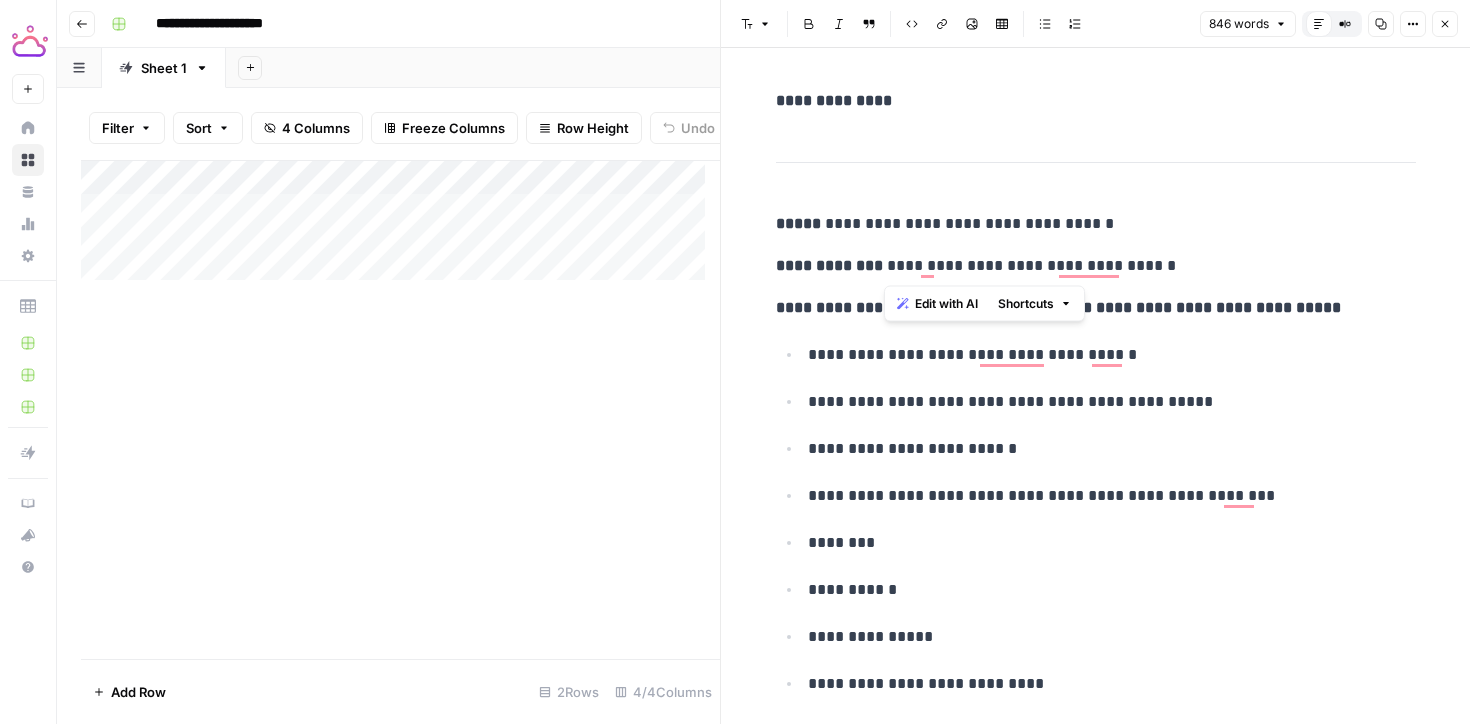 drag, startPoint x: 1182, startPoint y: 270, endPoint x: 885, endPoint y: 270, distance: 297 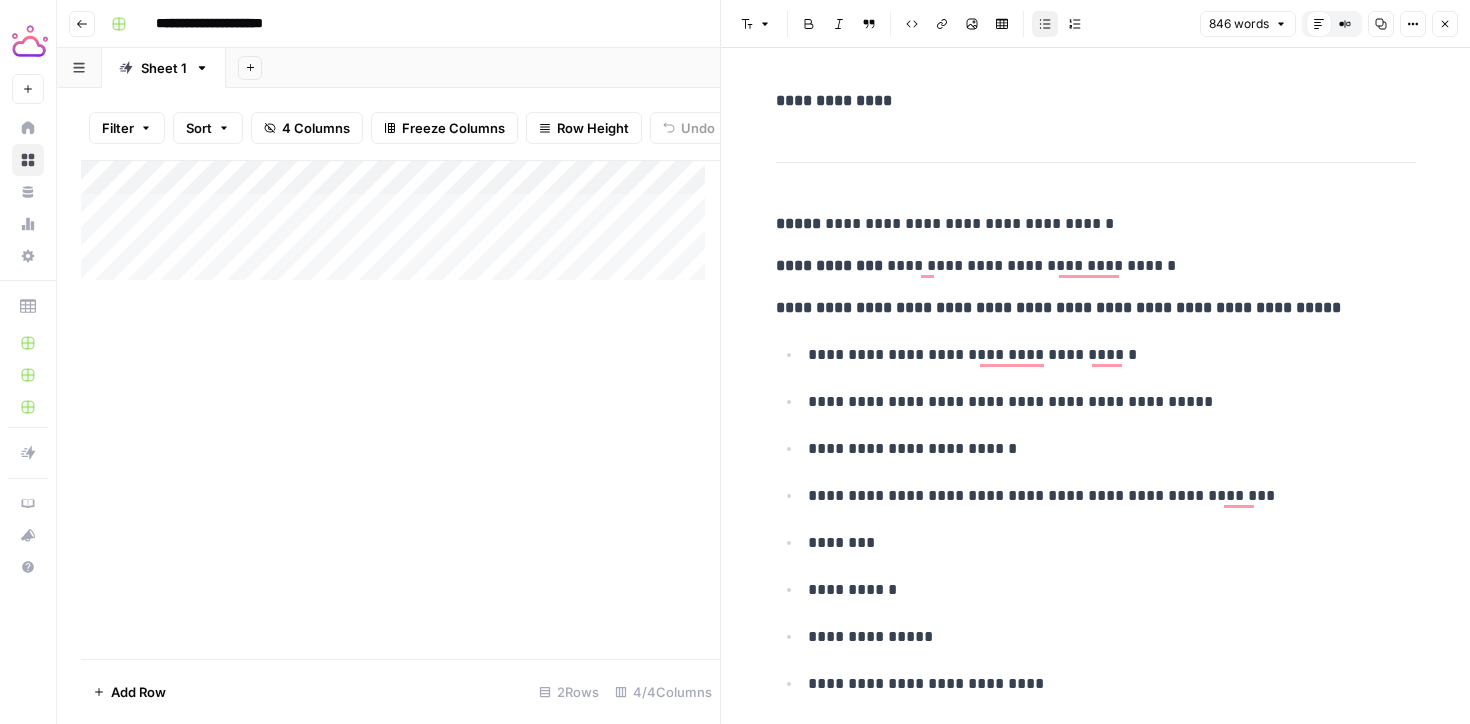 scroll, scrollTop: 39, scrollLeft: 0, axis: vertical 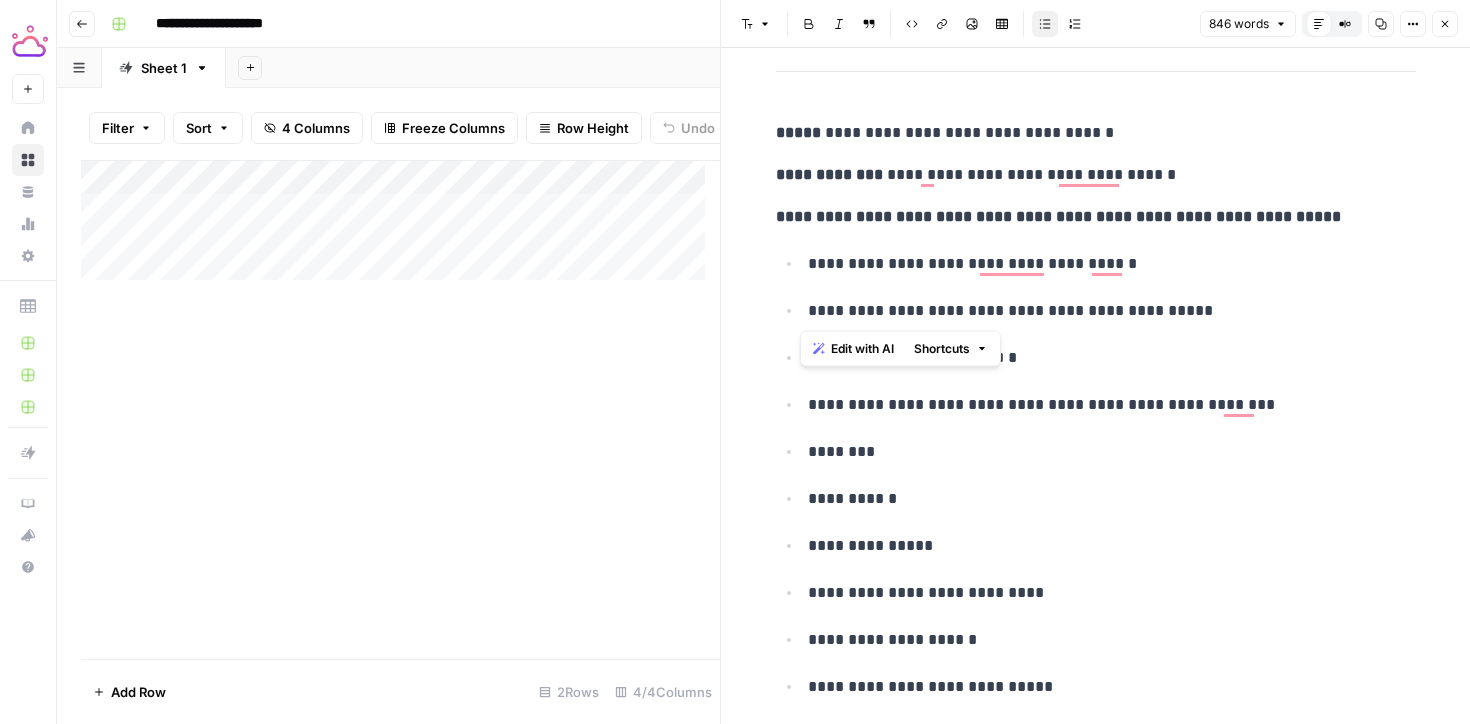 drag, startPoint x: 1212, startPoint y: 306, endPoint x: 799, endPoint y: 302, distance: 413.01938 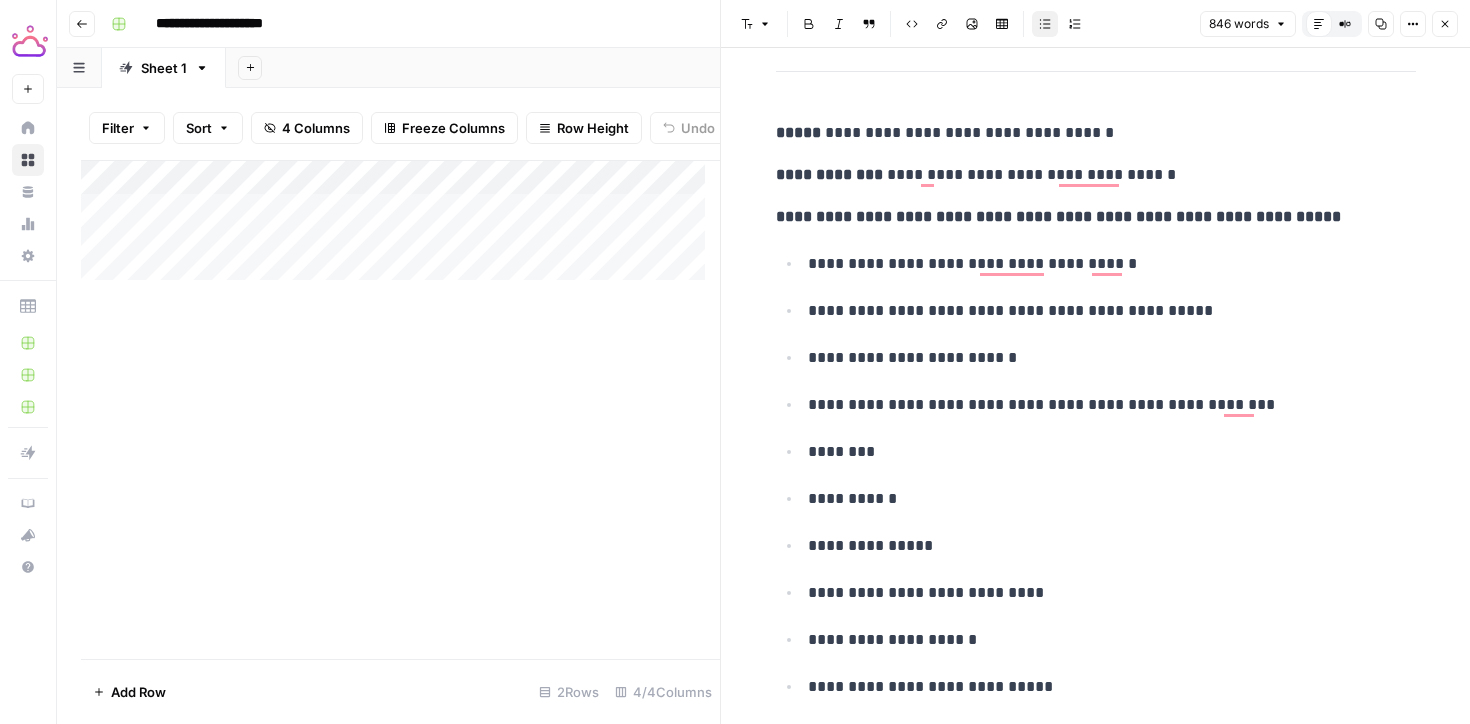 scroll, scrollTop: 112, scrollLeft: 0, axis: vertical 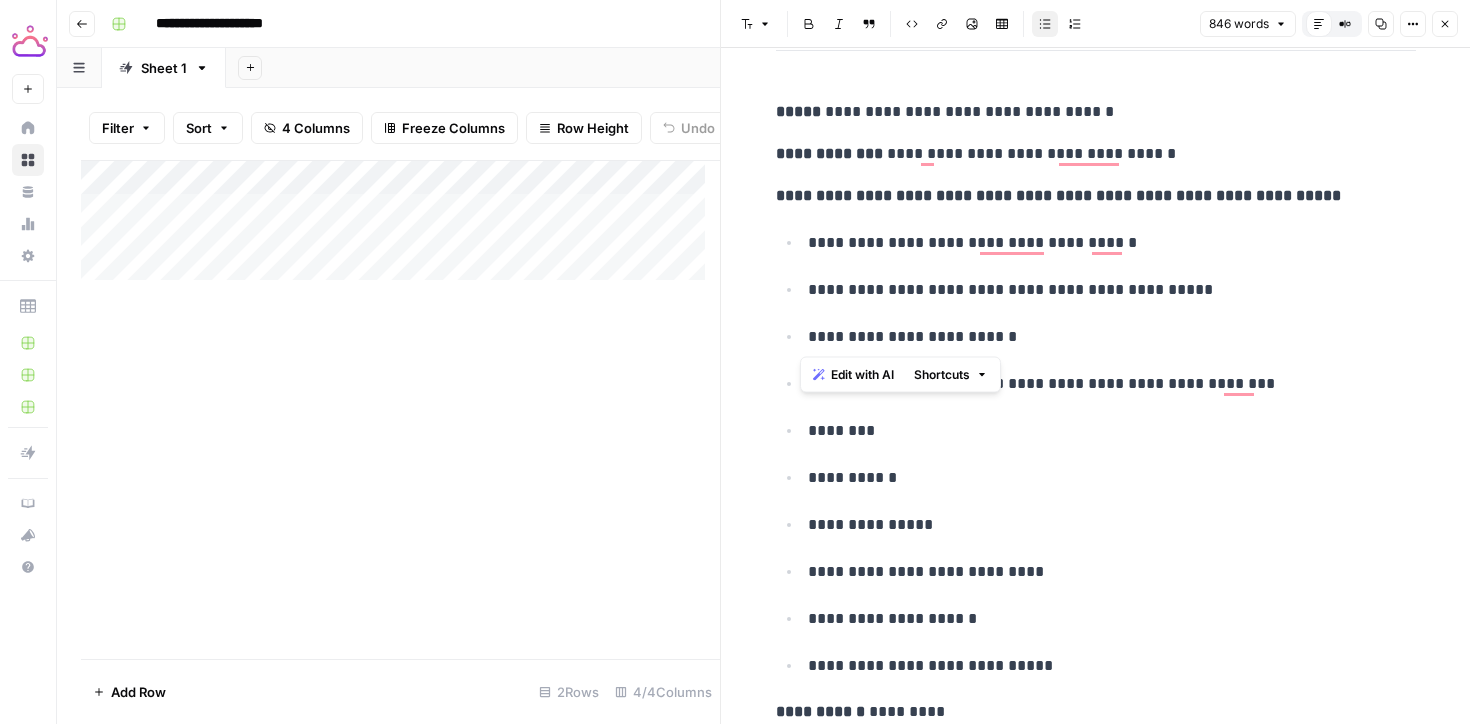drag, startPoint x: 1013, startPoint y: 338, endPoint x: 805, endPoint y: 339, distance: 208.00241 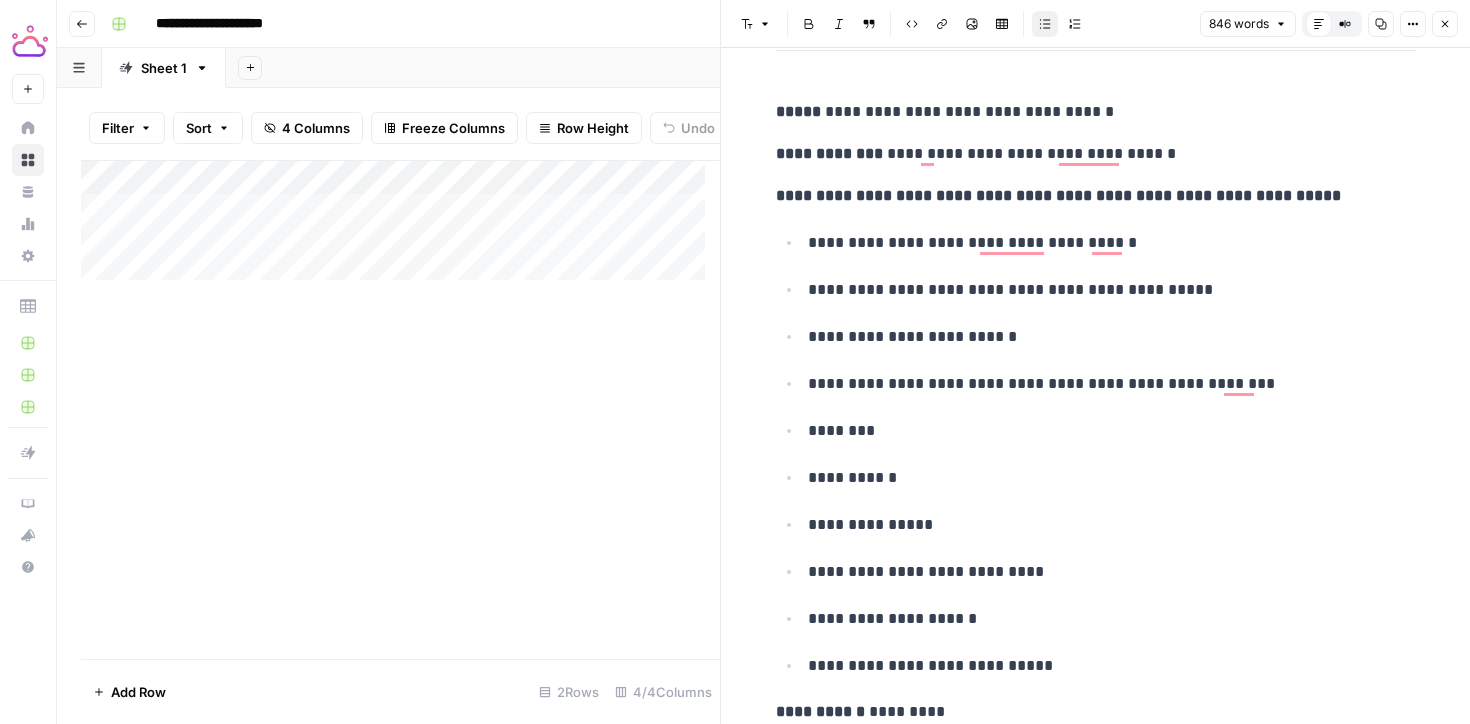 scroll, scrollTop: 189, scrollLeft: 0, axis: vertical 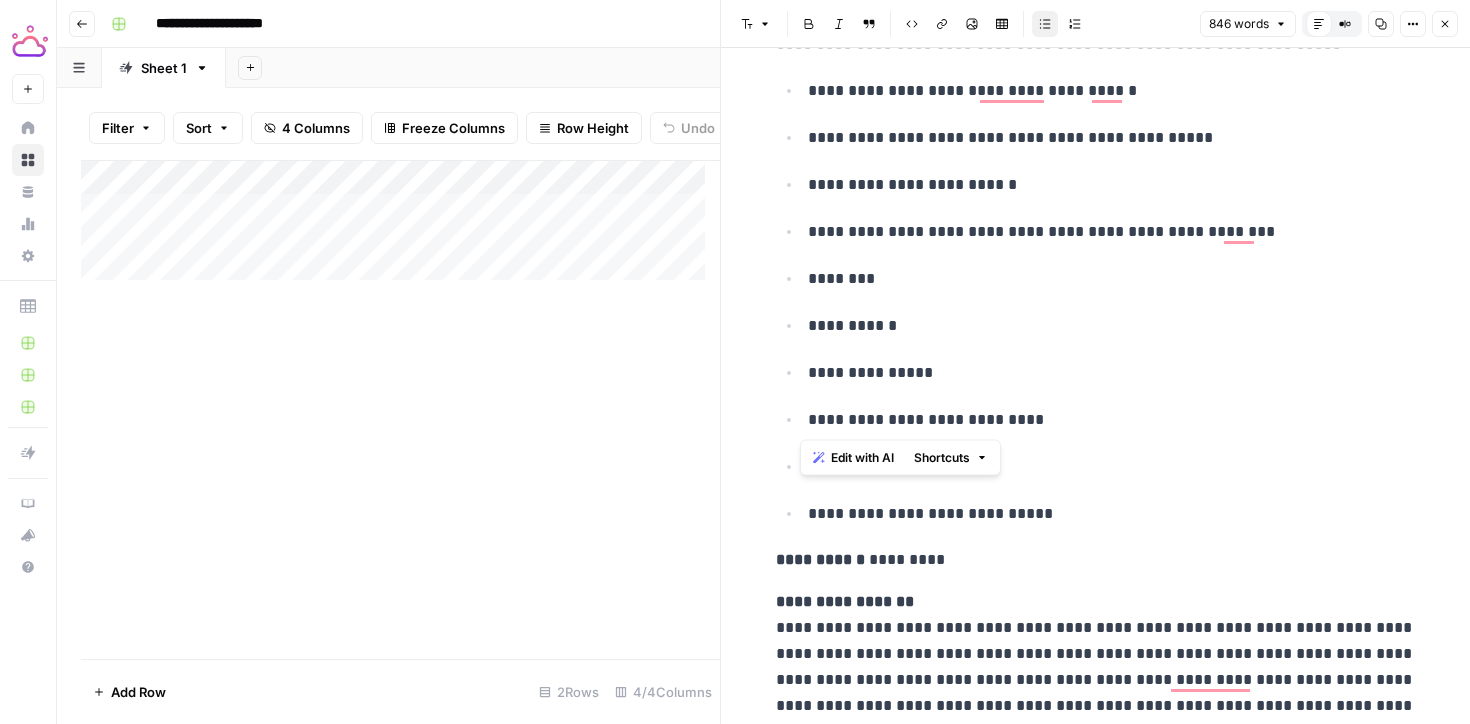 drag, startPoint x: 1030, startPoint y: 420, endPoint x: 803, endPoint y: 419, distance: 227.0022 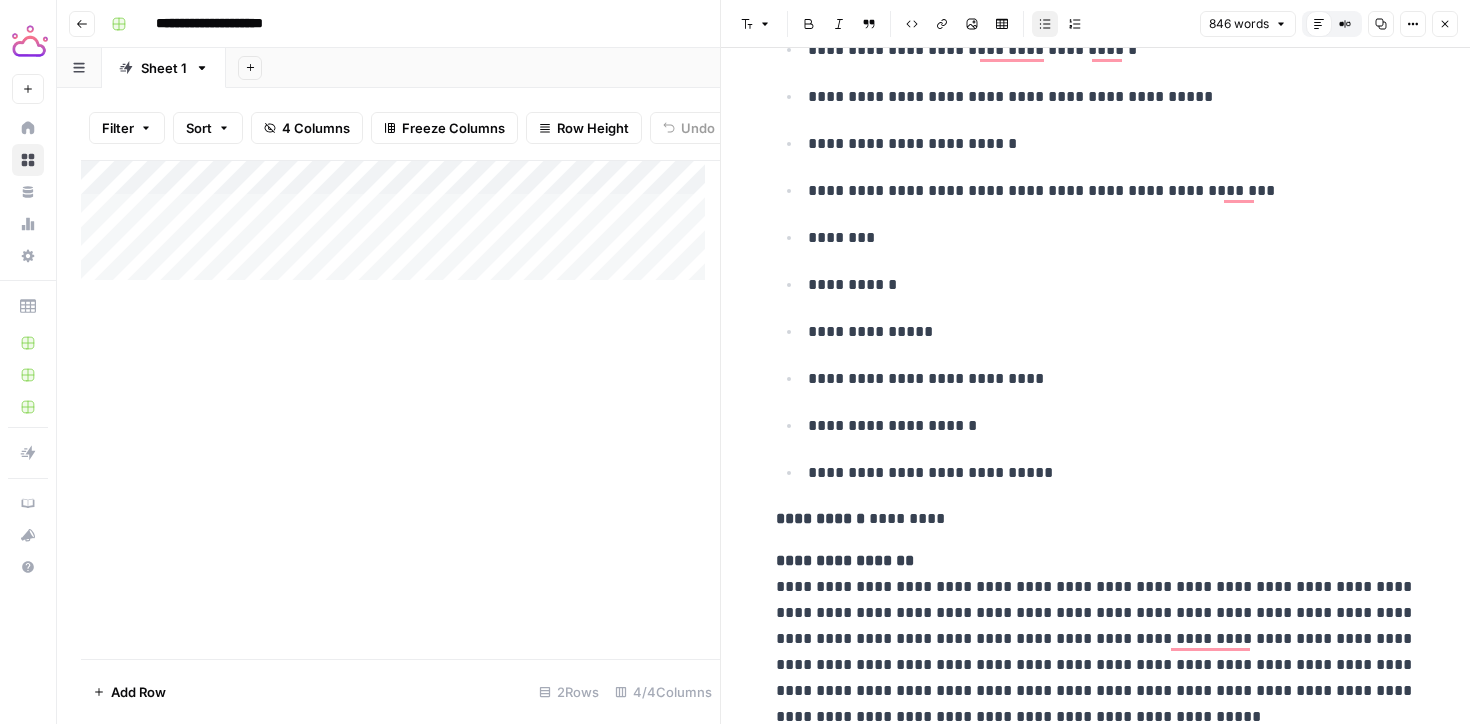 click on "**********" at bounding box center (1096, 261) 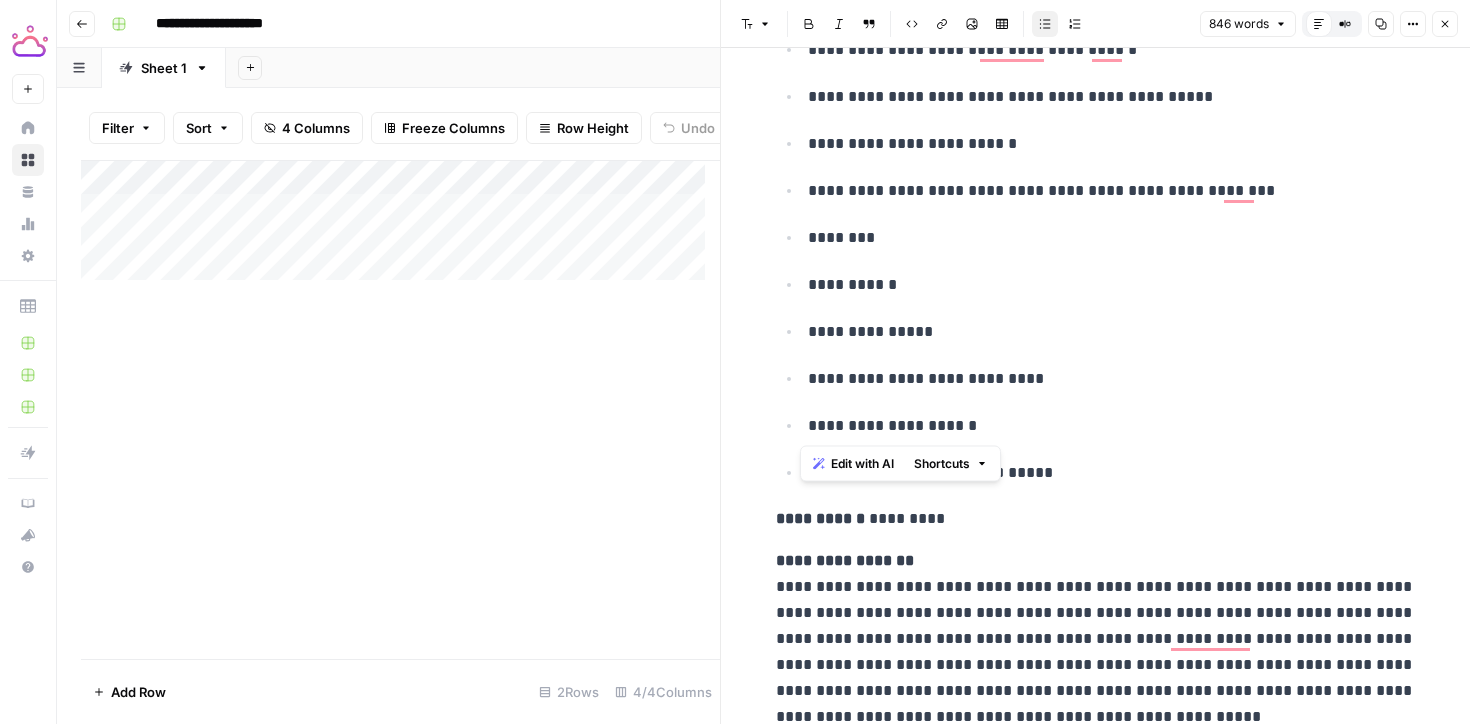 drag, startPoint x: 1019, startPoint y: 424, endPoint x: 801, endPoint y: 420, distance: 218.0367 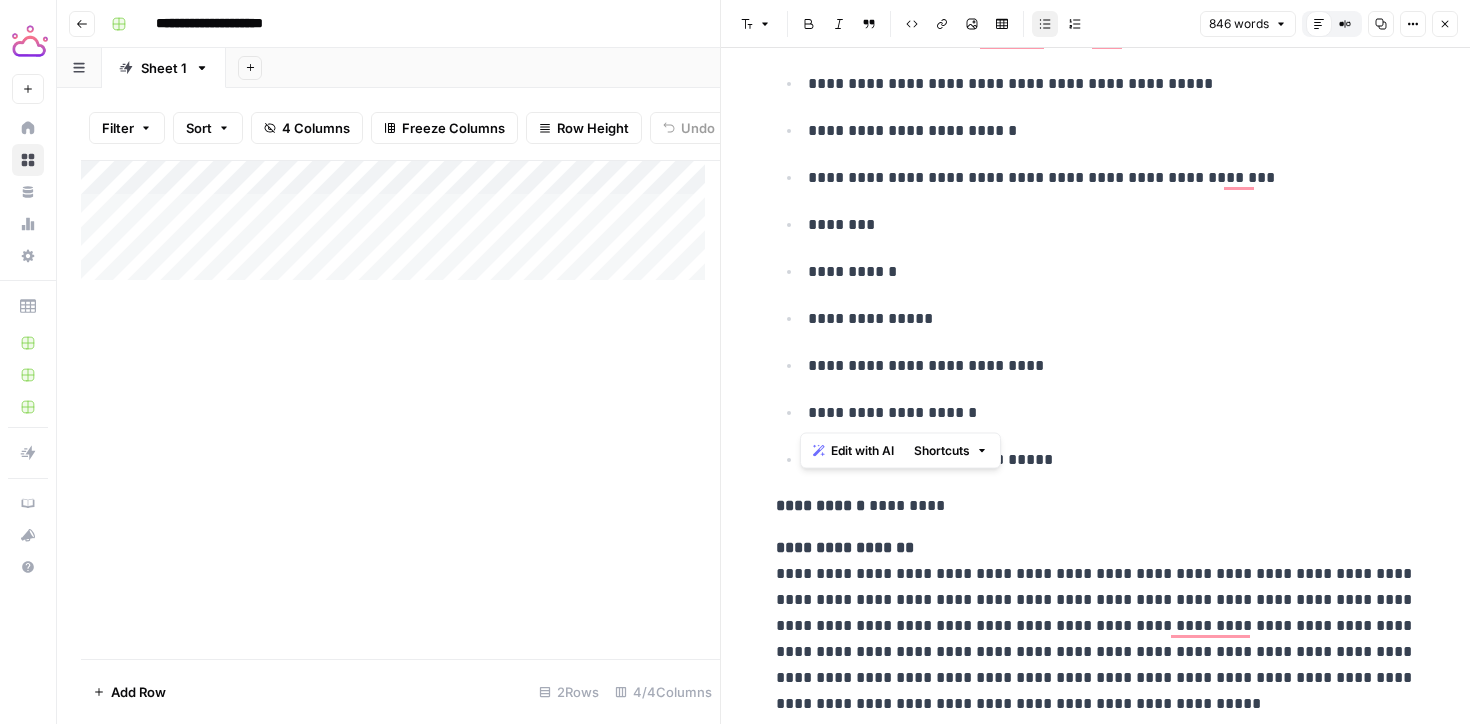 click on "**********" at bounding box center [1112, 319] 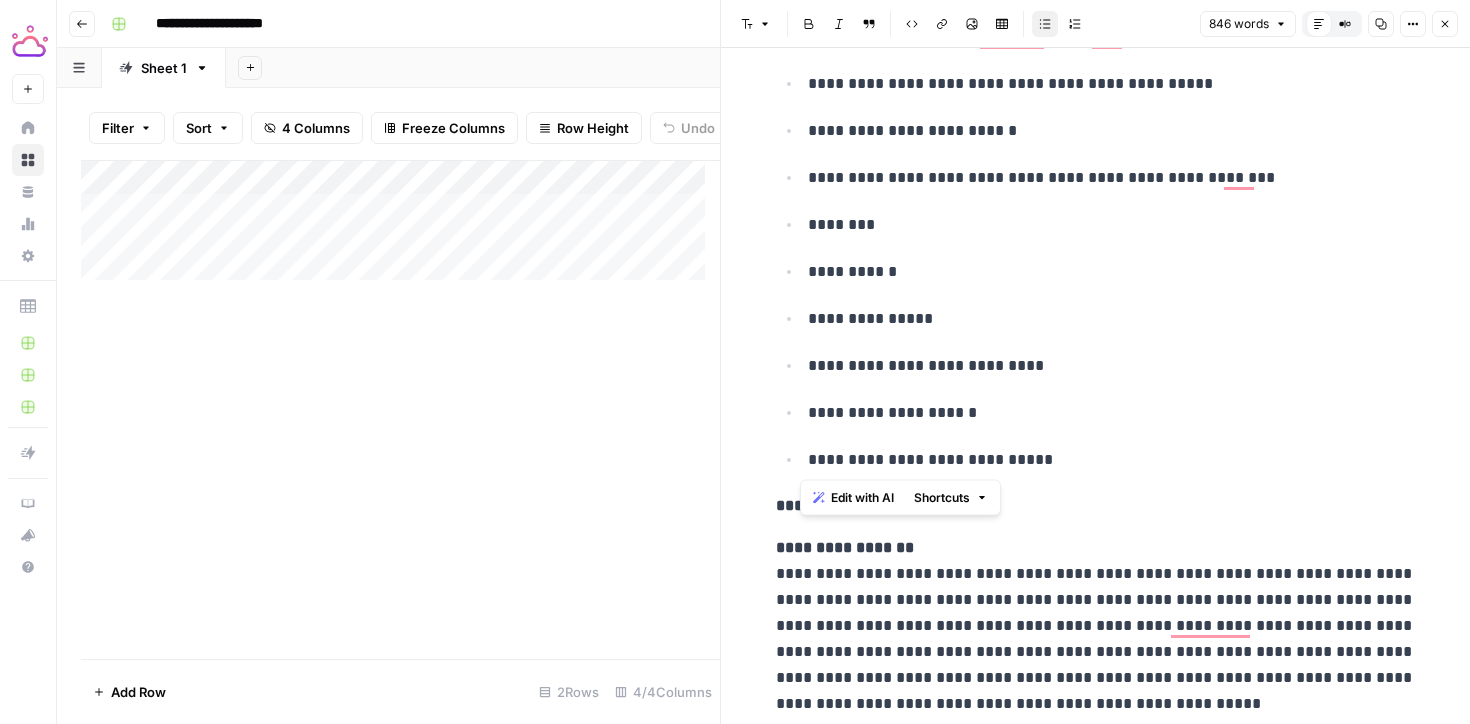 drag, startPoint x: 1067, startPoint y: 455, endPoint x: 799, endPoint y: 455, distance: 268 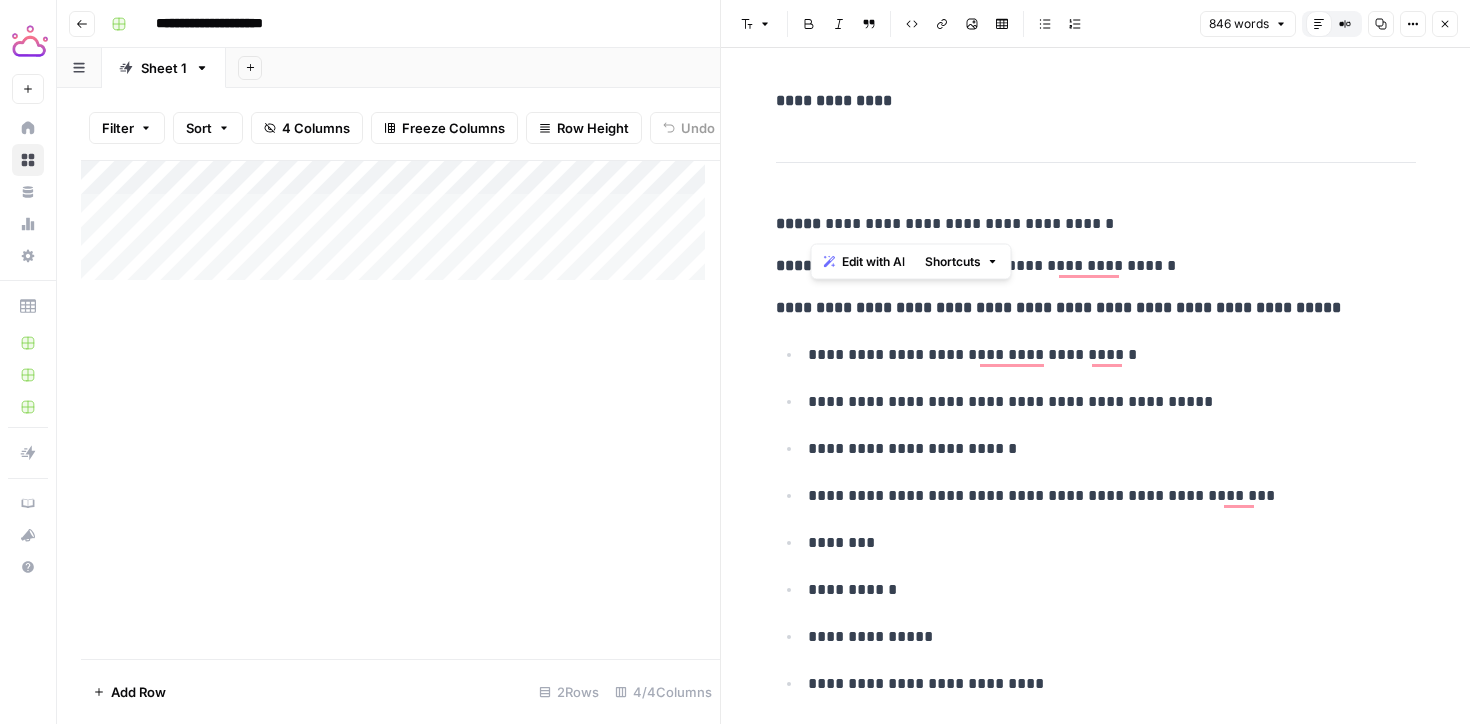 drag, startPoint x: 1116, startPoint y: 221, endPoint x: 812, endPoint y: 221, distance: 304 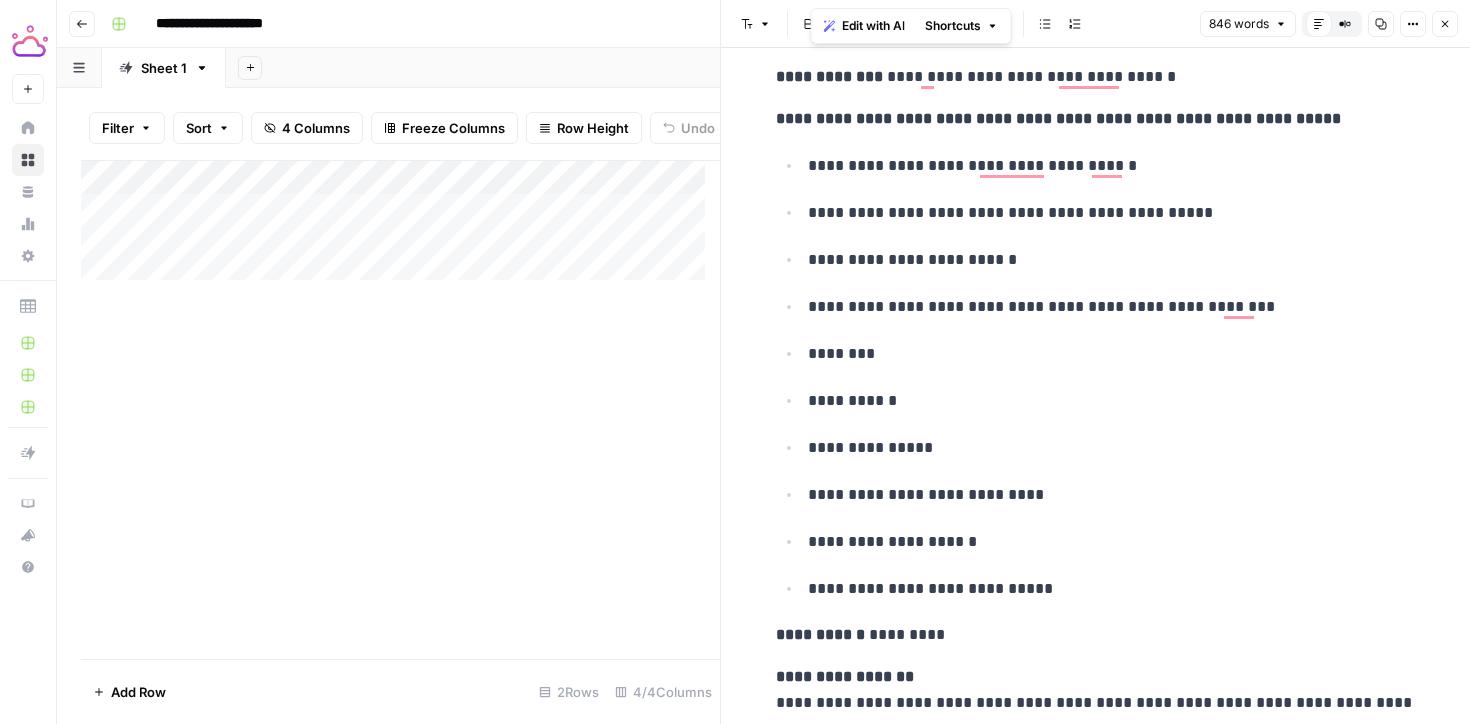 scroll, scrollTop: 416, scrollLeft: 0, axis: vertical 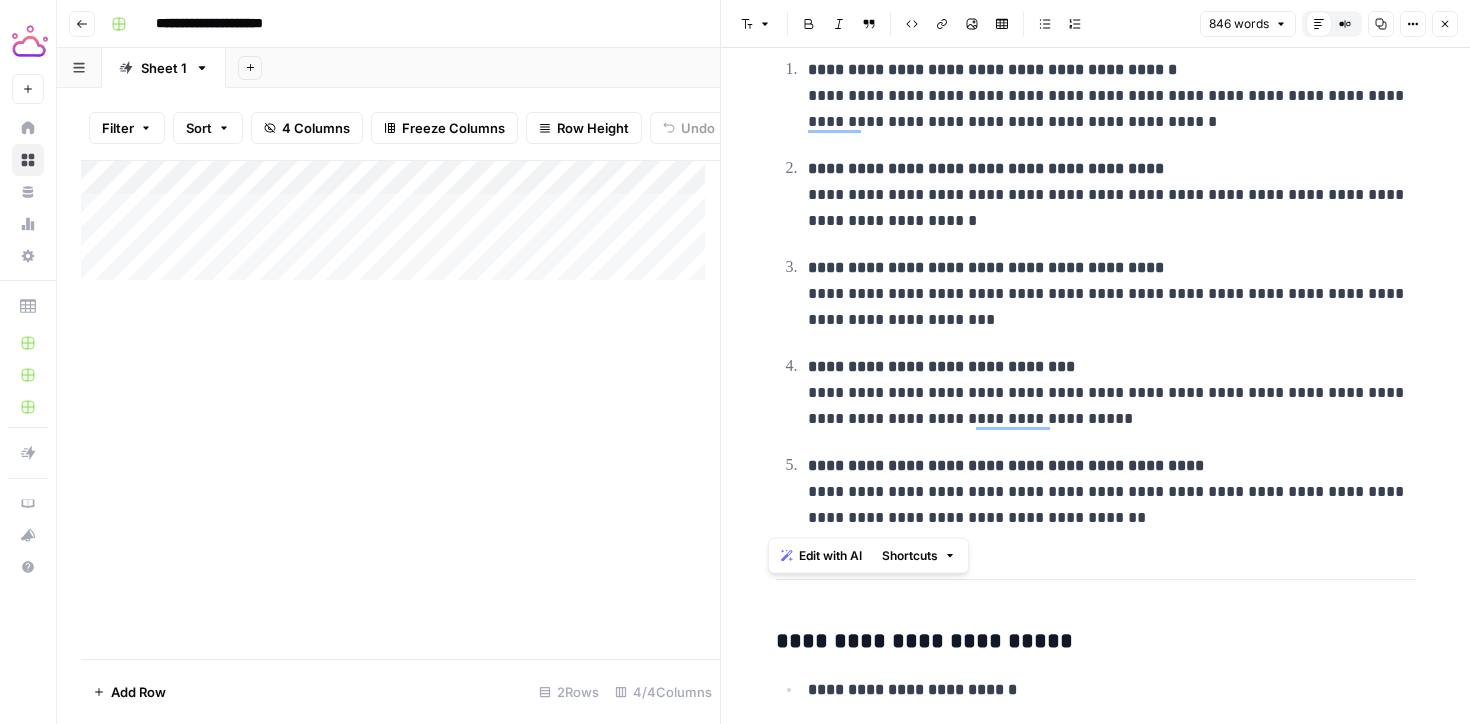 drag, startPoint x: 767, startPoint y: 437, endPoint x: 1085, endPoint y: 537, distance: 333.35266 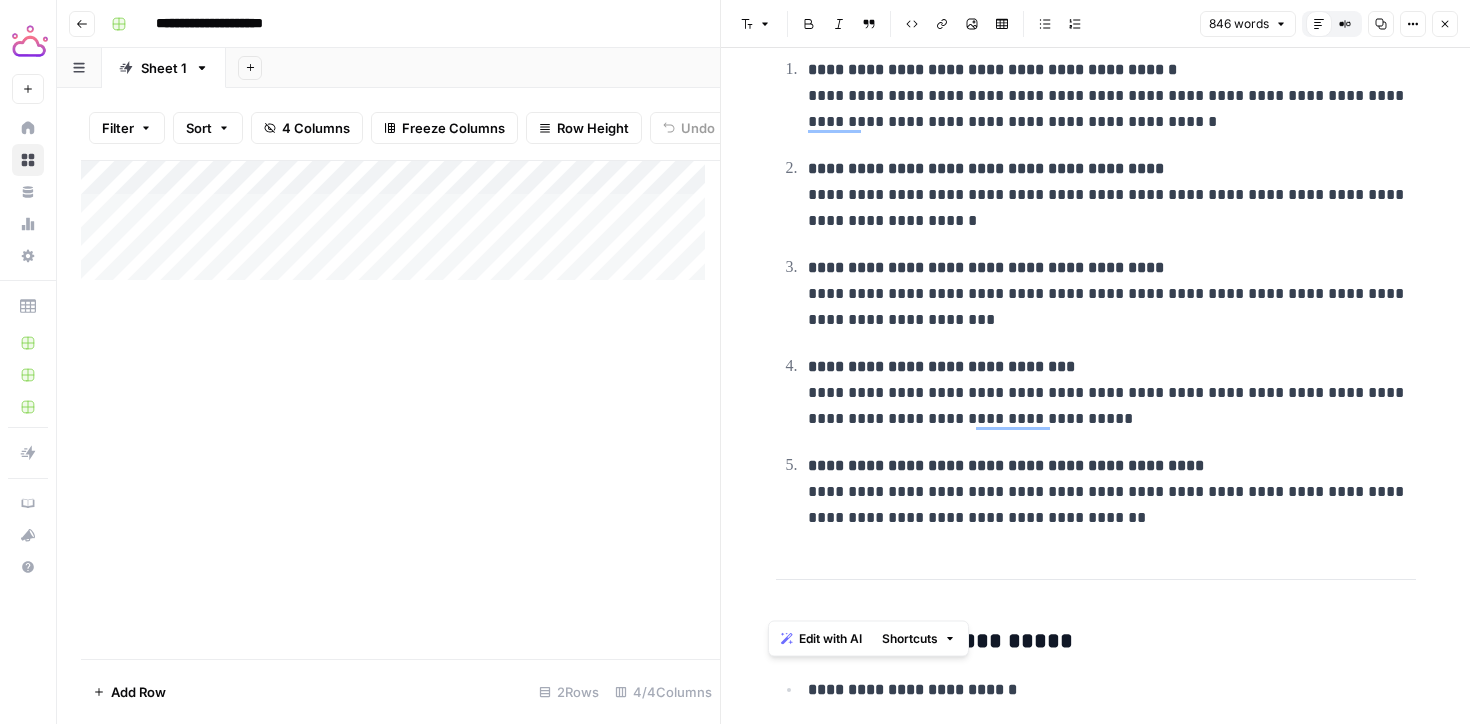 scroll, scrollTop: 3039, scrollLeft: 0, axis: vertical 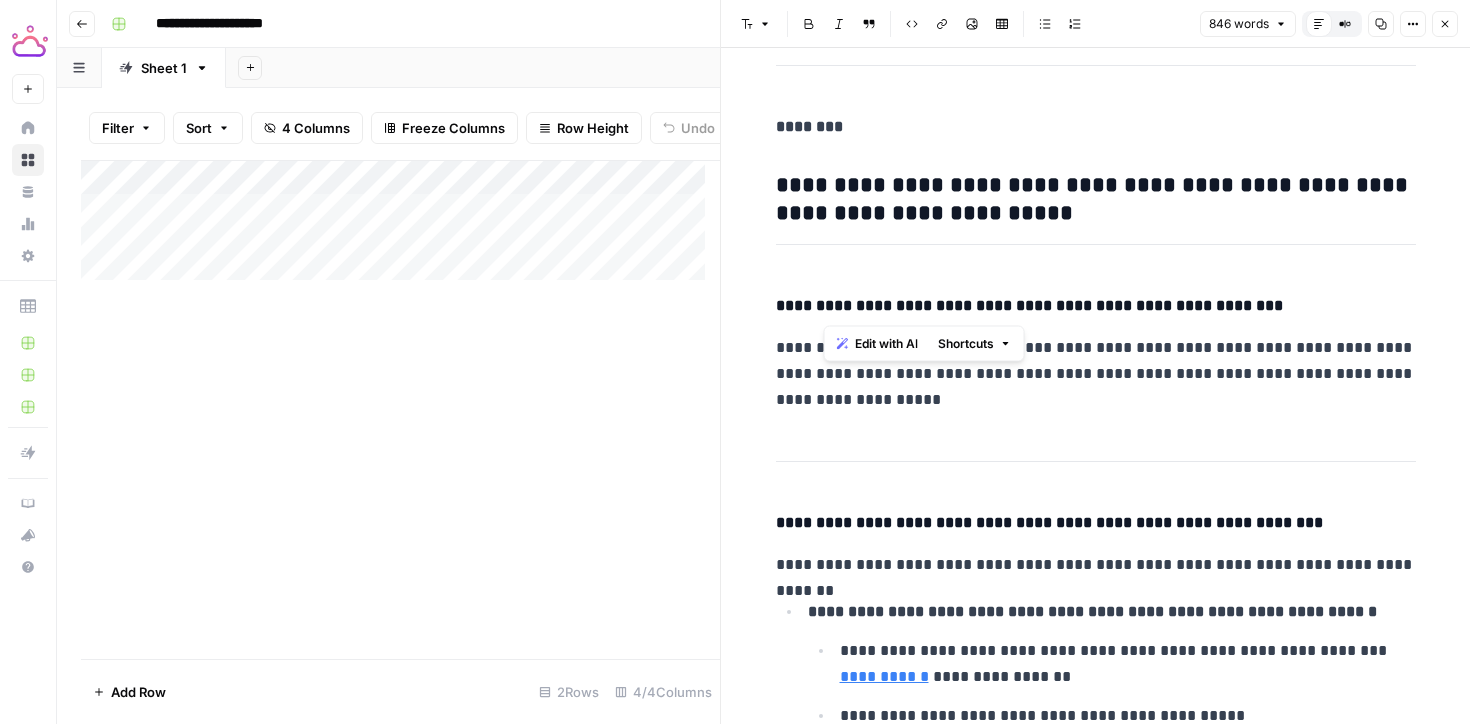 drag, startPoint x: 1291, startPoint y: 295, endPoint x: 816, endPoint y: 308, distance: 475.17786 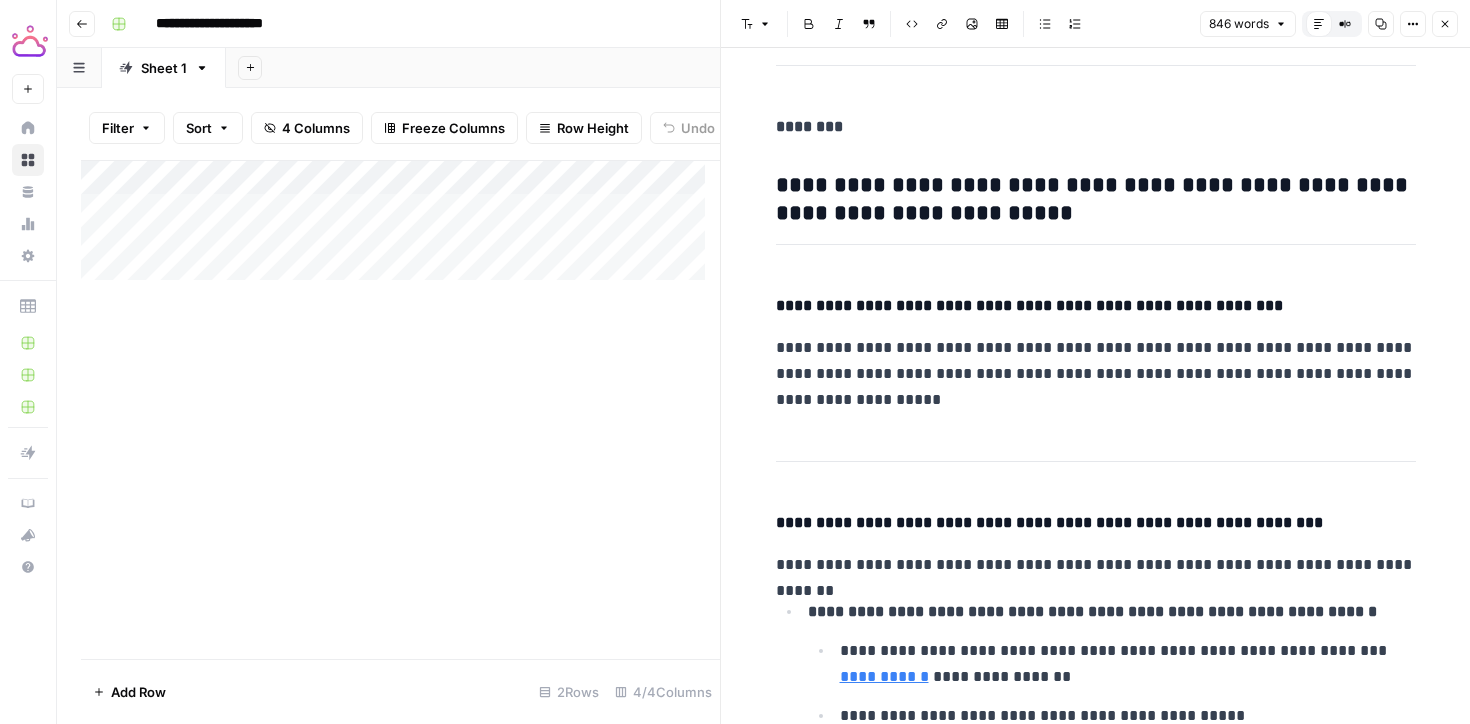 click on "**********" at bounding box center [1096, 374] 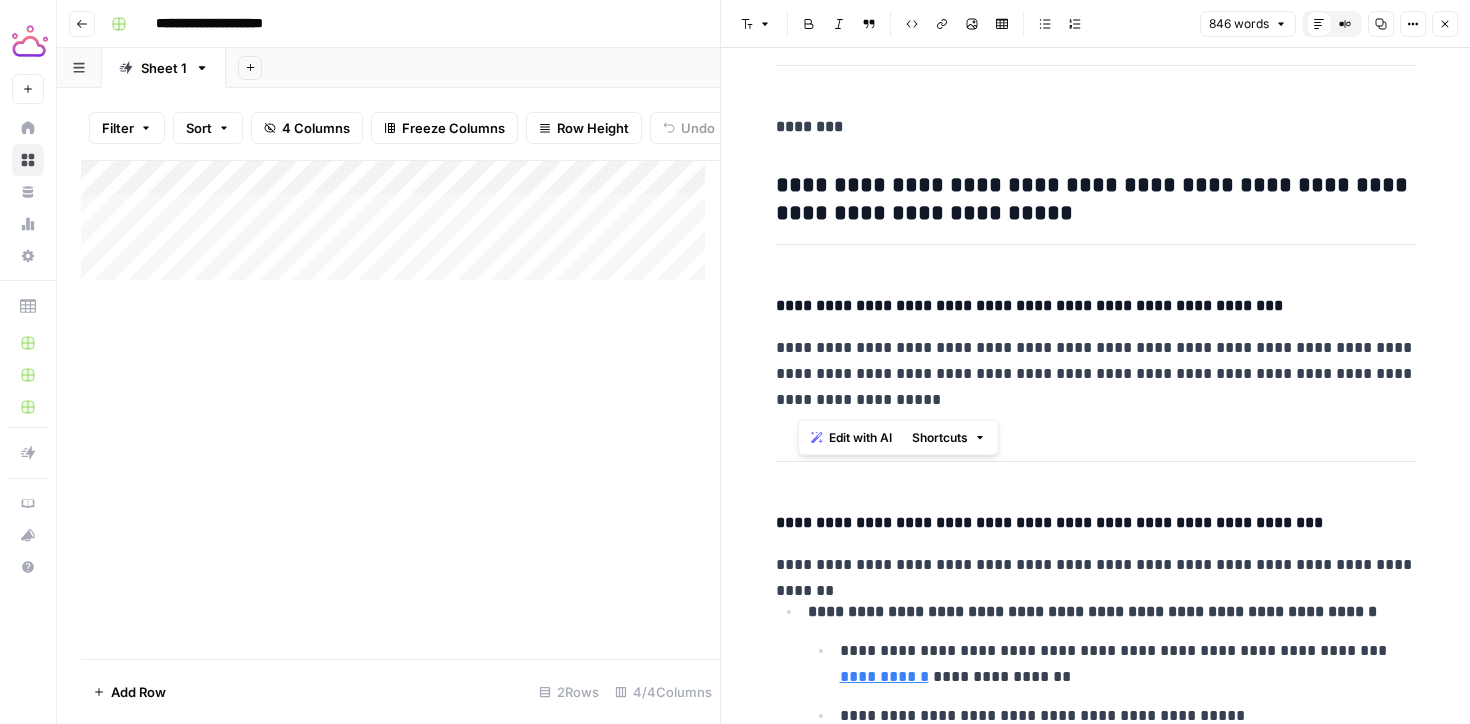 drag, startPoint x: 863, startPoint y: 398, endPoint x: 799, endPoint y: 302, distance: 115.37764 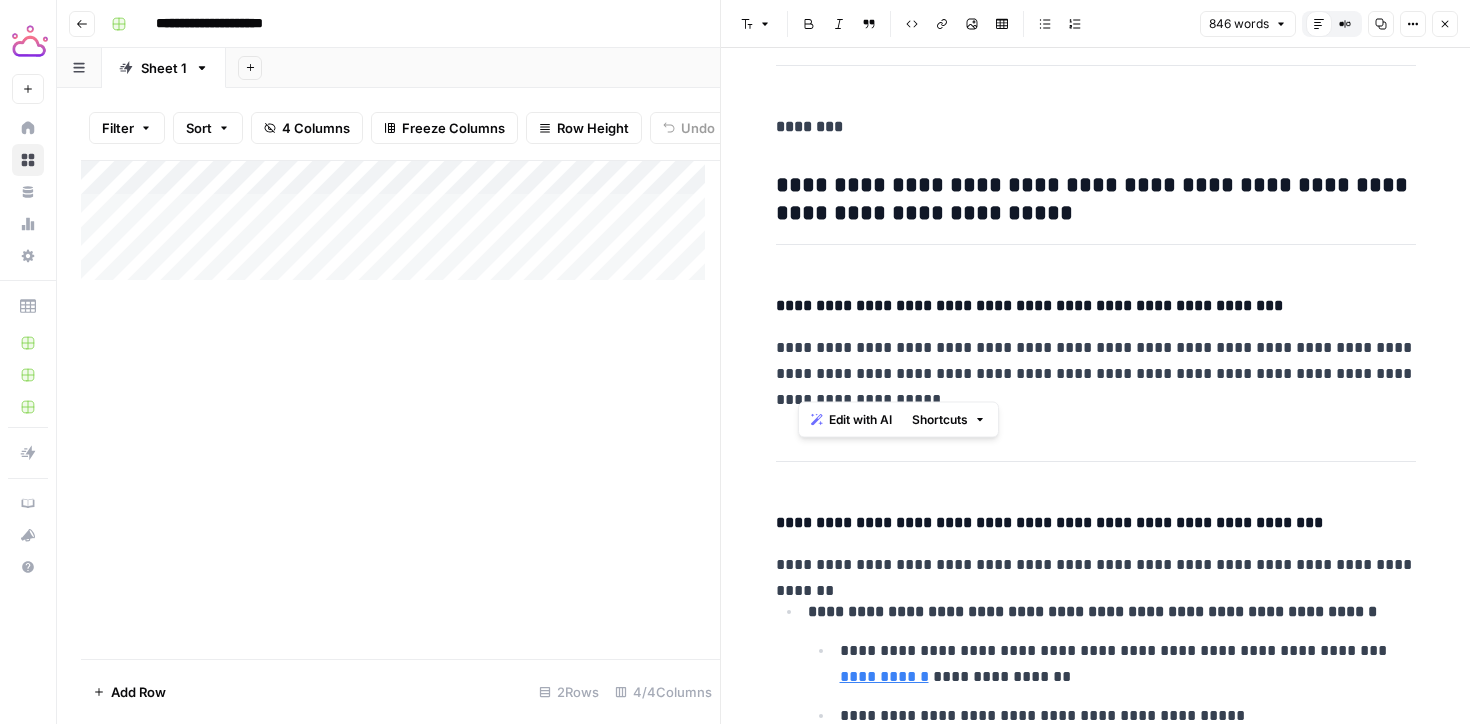 scroll, scrollTop: 1387, scrollLeft: 0, axis: vertical 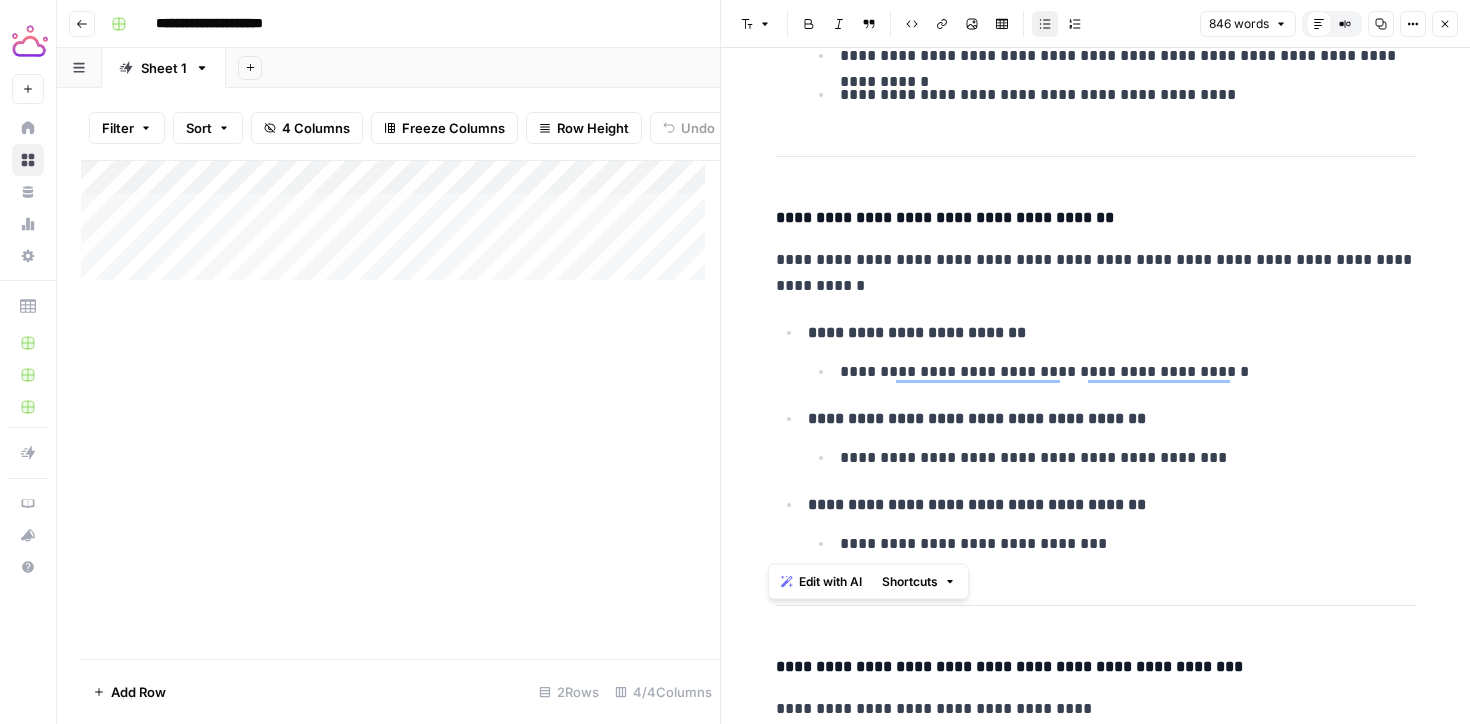 drag, startPoint x: 1104, startPoint y: 544, endPoint x: 762, endPoint y: 225, distance: 467.68045 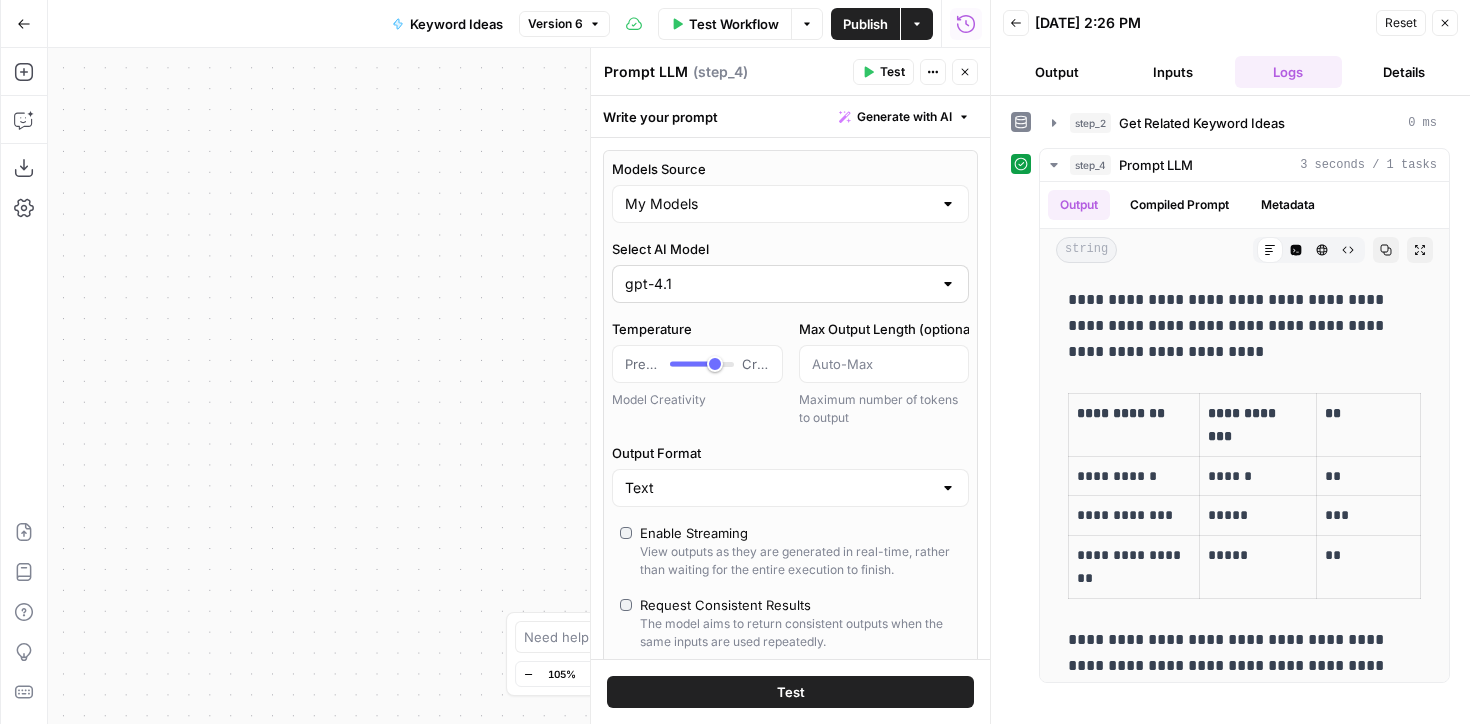 scroll, scrollTop: 0, scrollLeft: 0, axis: both 